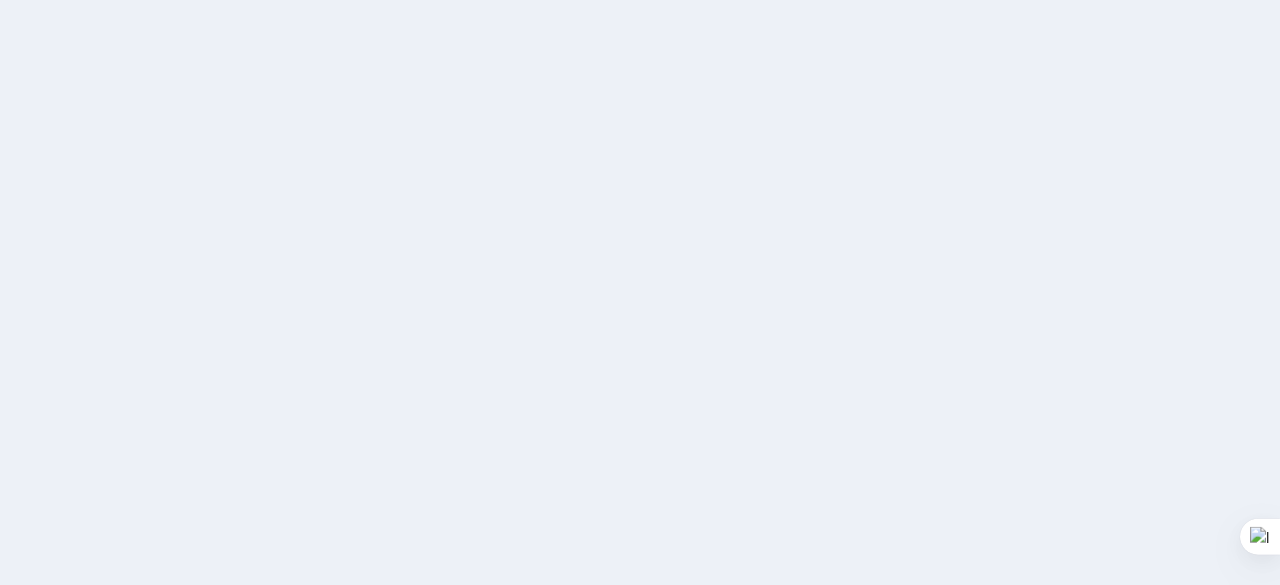 scroll, scrollTop: 0, scrollLeft: 0, axis: both 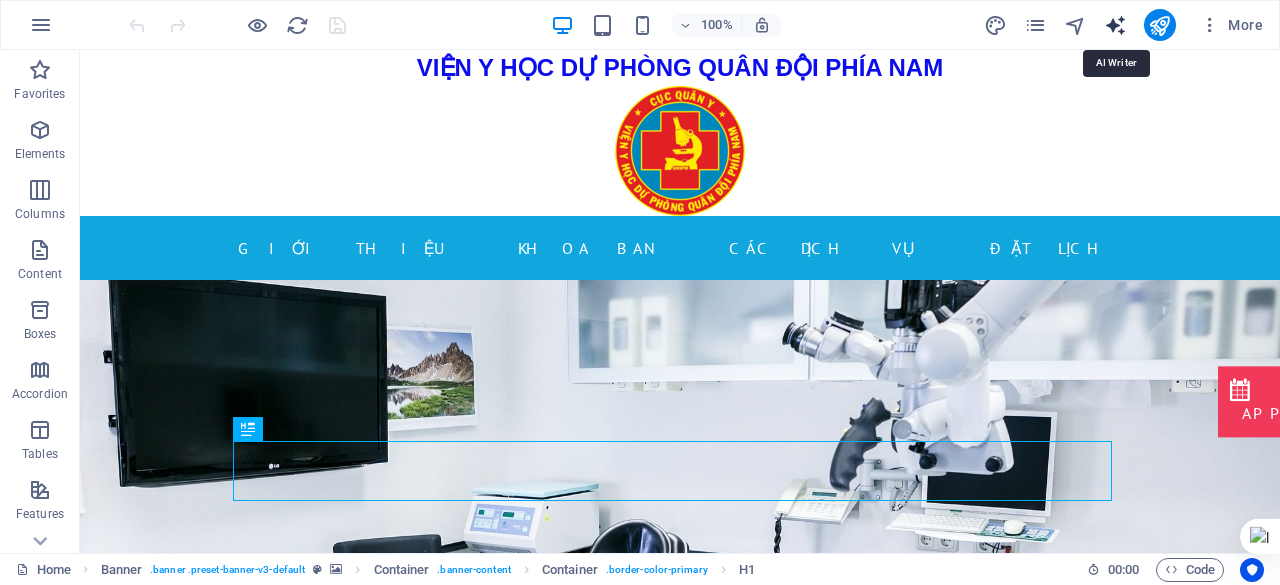 click at bounding box center [1115, 25] 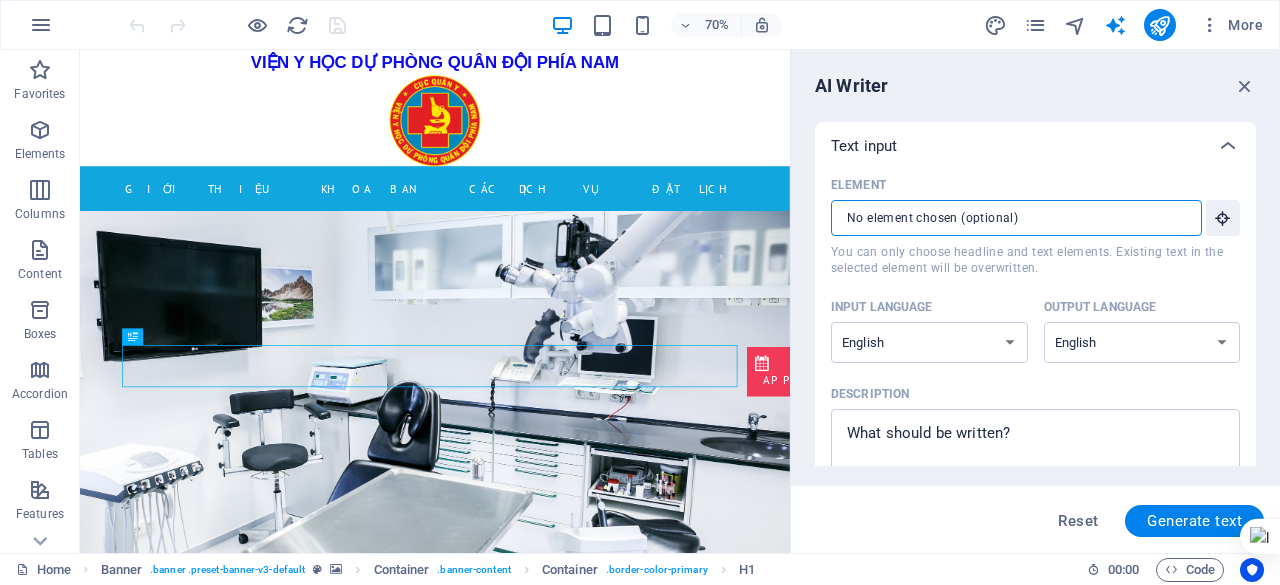 click on "Element ​ You can only choose headline and text elements. Existing text in the selected element will be overwritten." at bounding box center [1009, 218] 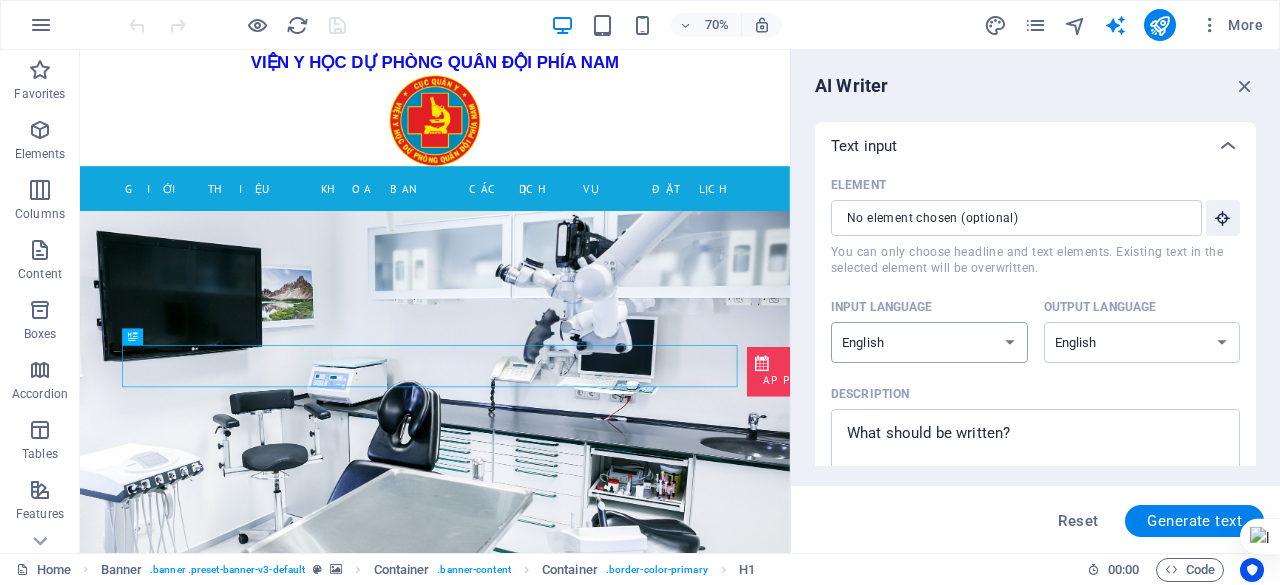 click on "Albanian Arabic Armenian Awadhi Azerbaijani Bashkir Basque Belarusian Bengali Bhojpuri Bosnian Brazilian Portuguese Bulgarian Cantonese (Yue) Catalan Chhattisgarhi Chinese Croatian Czech Danish Dogri Dutch English Estonian Faroese Finnish French Galician Georgian German Greek Gujarati Haryanvi Hindi Hungarian Indonesian Irish Italian Japanese Javanese Kannada Kashmiri Kazakh Konkani Korean Kyrgyz Latvian Lithuanian Macedonian Maithili Malay Maltese Mandarin Mandarin Chinese Marathi Marwari Min Nan Moldovan Mongolian Montenegrin Nepali Norwegian Oriya Pashto Persian (Farsi) Polish Portuguese Punjabi Rajasthani Romanian Russian Sanskrit Santali Serbian Sindhi Sinhala Slovak Slovene Slovenian Spanish Ukrainian Urdu Uzbek Vietnamese Welsh Wu" at bounding box center (929, 342) 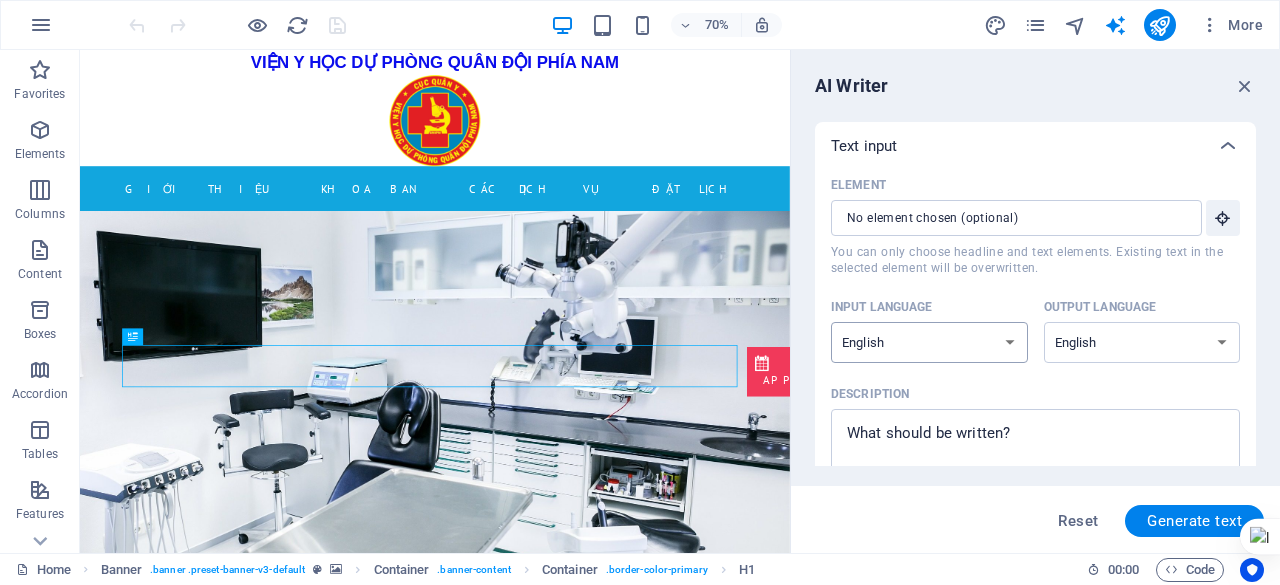 select on "Vietnamese" 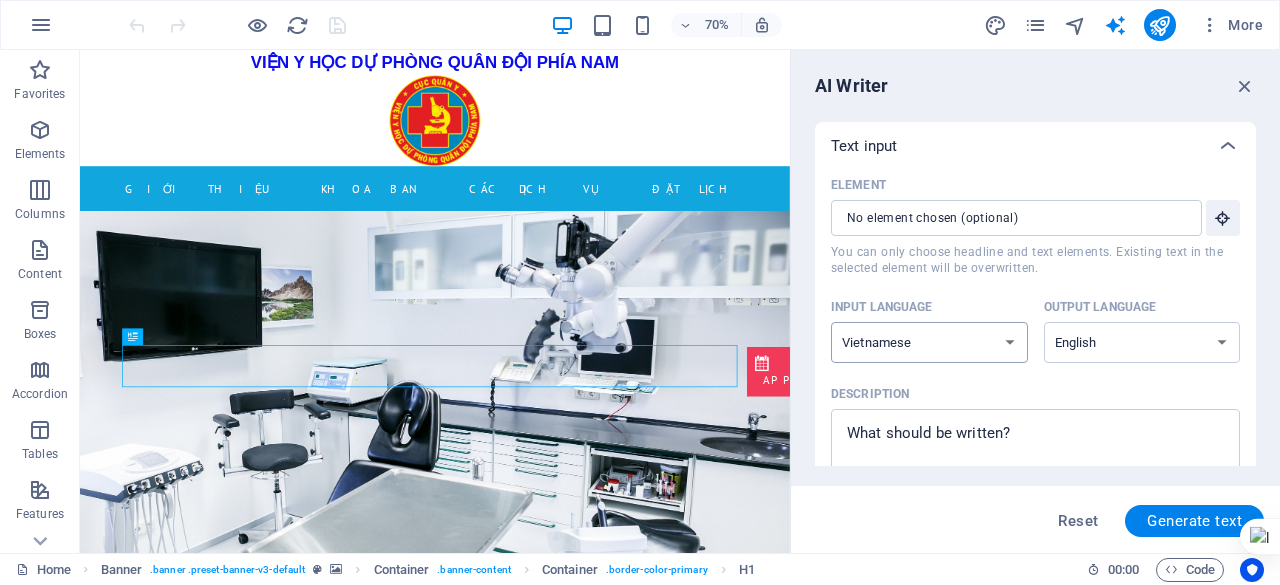 click on "Albanian Arabic Armenian Awadhi Azerbaijani Bashkir Basque Belarusian Bengali Bhojpuri Bosnian Brazilian Portuguese Bulgarian Cantonese (Yue) Catalan Chhattisgarhi Chinese Croatian Czech Danish Dogri Dutch English Estonian Faroese Finnish French Galician Georgian German Greek Gujarati Haryanvi Hindi Hungarian Indonesian Irish Italian Japanese Javanese Kannada Kashmiri Kazakh Konkani Korean Kyrgyz Latvian Lithuanian Macedonian Maithili Malay Maltese Mandarin Mandarin Chinese Marathi Marwari Min Nan Moldovan Mongolian Montenegrin Nepali Norwegian Oriya Pashto Persian (Farsi) Polish Portuguese Punjabi Rajasthani Romanian Russian Sanskrit Santali Serbian Sindhi Sinhala Slovak Slovene Slovenian Spanish Ukrainian Urdu Uzbek Vietnamese Welsh Wu" at bounding box center [929, 342] 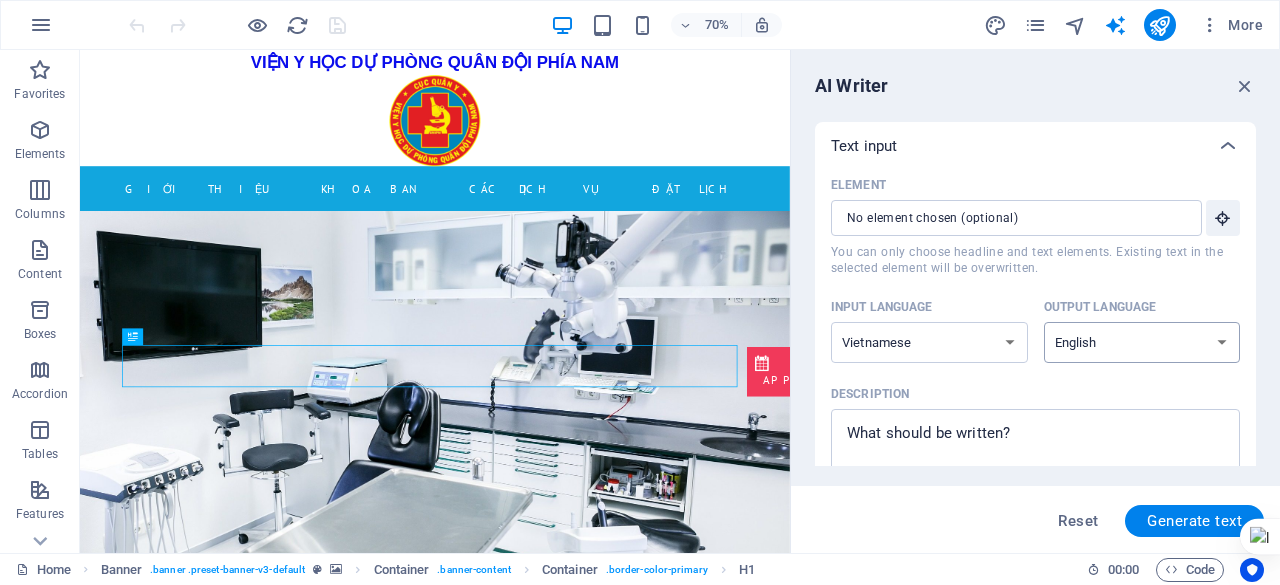 click on "Albanian Arabic Armenian Awadhi Azerbaijani Bashkir Basque Belarusian Bengali Bhojpuri Bosnian Brazilian Portuguese Bulgarian Cantonese (Yue) Catalan Chhattisgarhi Chinese Croatian Czech Danish Dogri Dutch English Estonian Faroese Finnish French Galician Georgian German Greek Gujarati Haryanvi Hindi Hungarian Indonesian Irish Italian Japanese Javanese Kannada Kashmiri Kazakh Konkani Korean Kyrgyz Latvian Lithuanian Macedonian Maithili Malay Maltese Mandarin Mandarin Chinese Marathi Marwari Min Nan Moldovan Mongolian Montenegrin Nepali Norwegian Oriya Pashto Persian (Farsi) Polish Portuguese Punjabi Rajasthani Romanian Russian Sanskrit Santali Serbian Sindhi Sinhala Slovak Slovene Slovenian Spanish Ukrainian Urdu Uzbek Vietnamese Welsh Wu" at bounding box center [1142, 342] 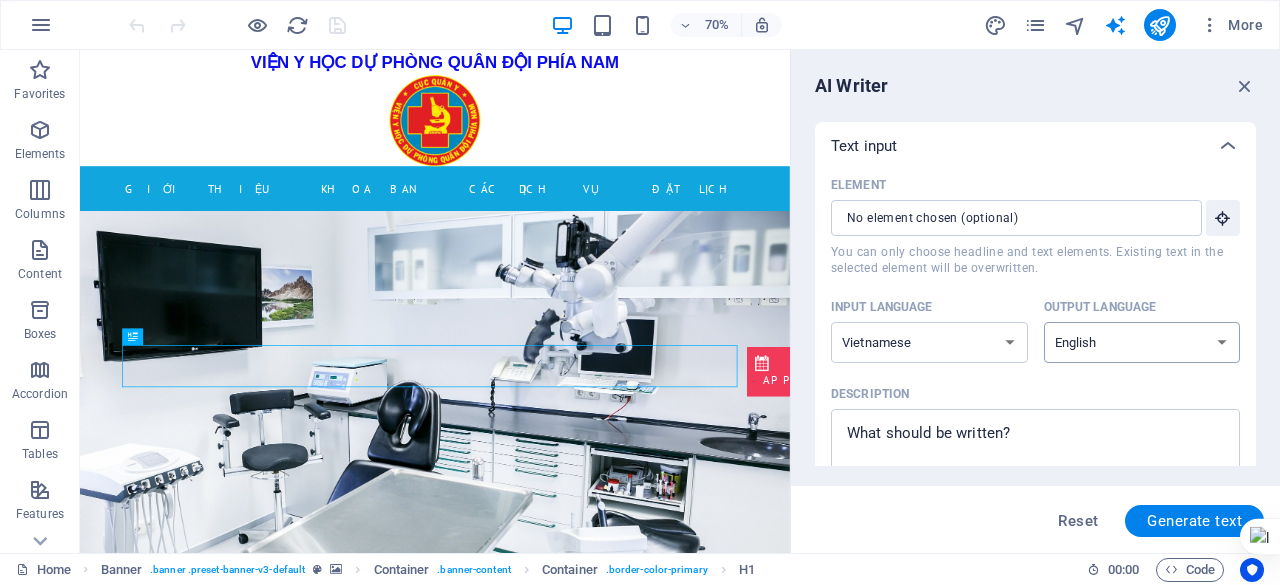 select on "Vietnamese" 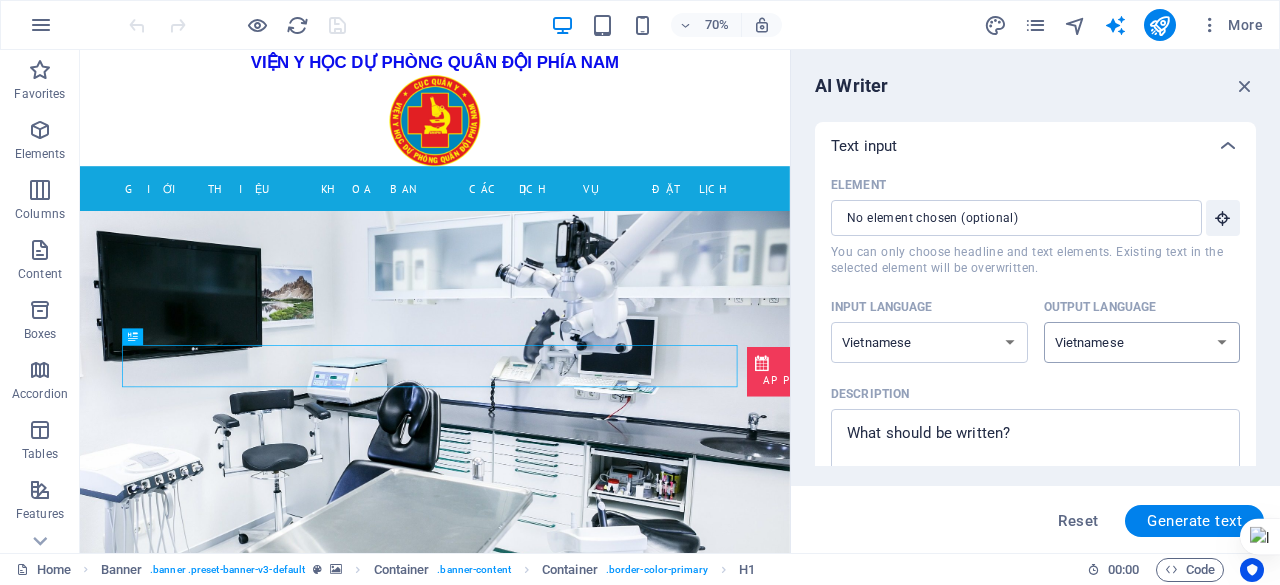 click on "Albanian Arabic Armenian Awadhi Azerbaijani Bashkir Basque Belarusian Bengali Bhojpuri Bosnian Brazilian Portuguese Bulgarian Cantonese (Yue) Catalan Chhattisgarhi Chinese Croatian Czech Danish Dogri Dutch English Estonian Faroese Finnish French Galician Georgian German Greek Gujarati Haryanvi Hindi Hungarian Indonesian Irish Italian Japanese Javanese Kannada Kashmiri Kazakh Konkani Korean Kyrgyz Latvian Lithuanian Macedonian Maithili Malay Maltese Mandarin Mandarin Chinese Marathi Marwari Min Nan Moldovan Mongolian Montenegrin Nepali Norwegian Oriya Pashto Persian (Farsi) Polish Portuguese Punjabi Rajasthani Romanian Russian Sanskrit Santali Serbian Sindhi Sinhala Slovak Slovene Slovenian Spanish Ukrainian Urdu Uzbek Vietnamese Welsh Wu" at bounding box center (1142, 342) 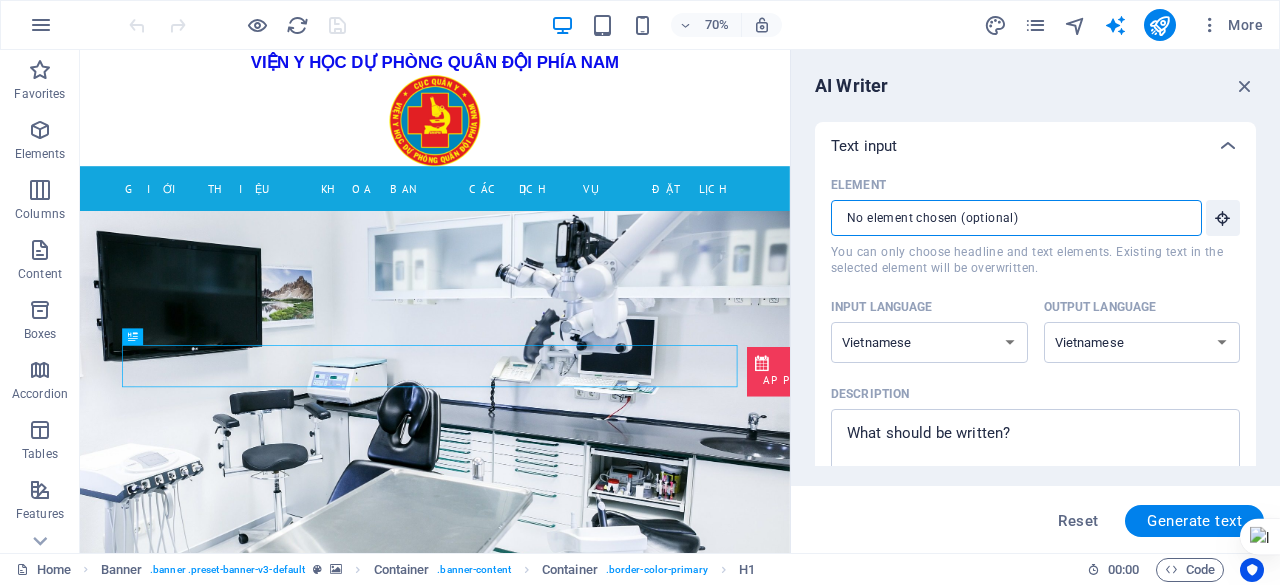click on "Element ​ You can only choose headline and text elements. Existing text in the selected element will be overwritten." at bounding box center (1009, 218) 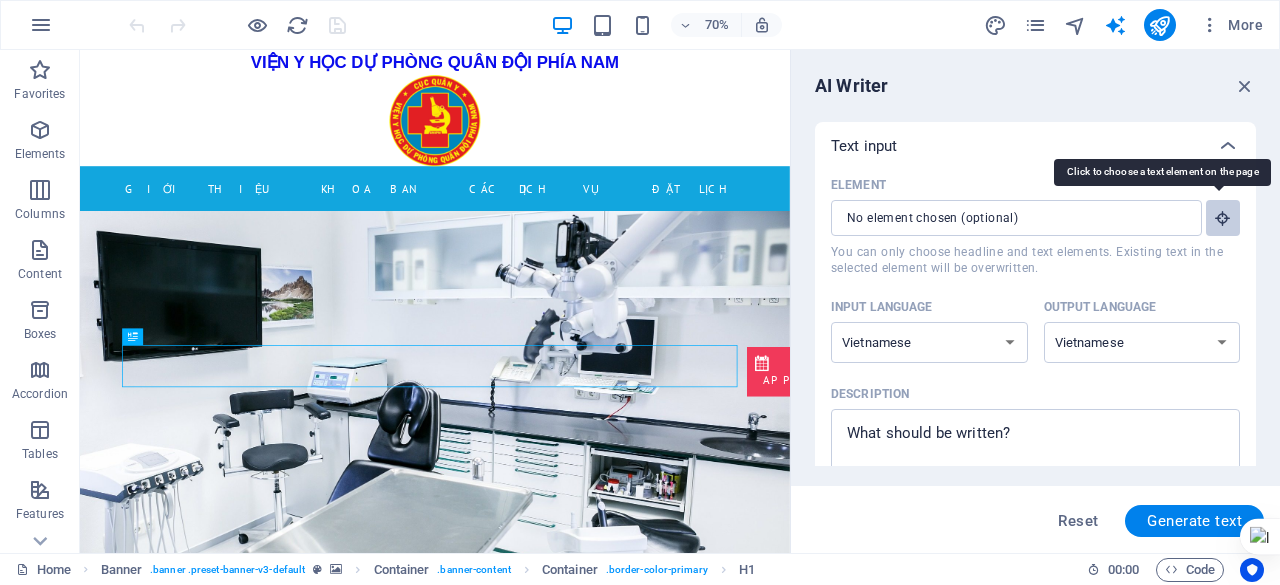 click at bounding box center (1223, 218) 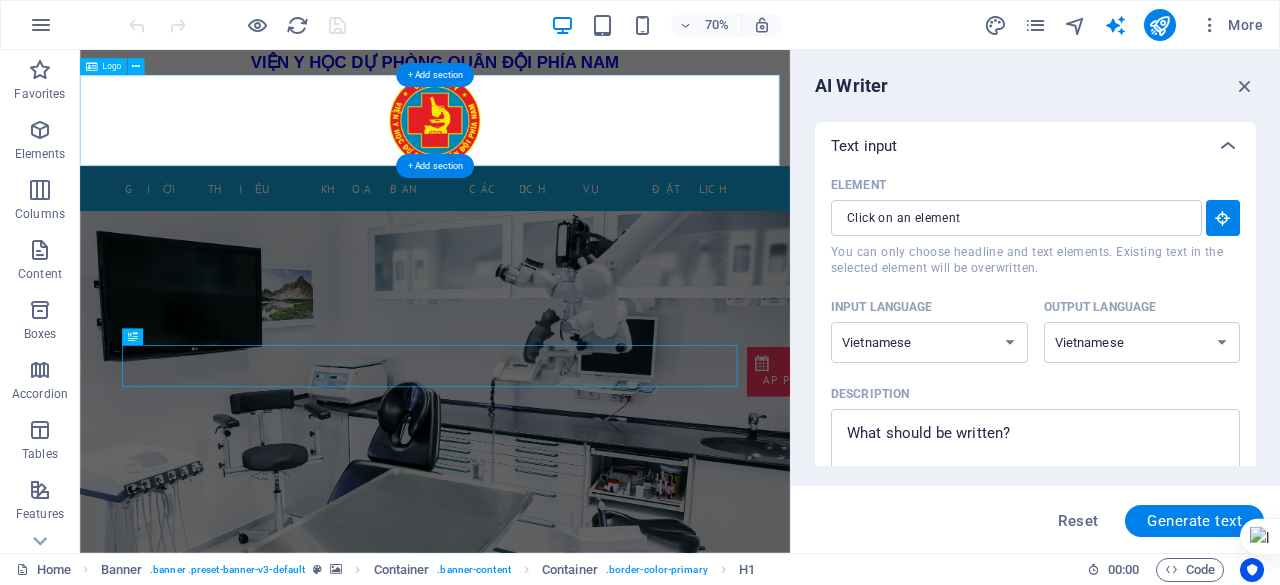 click at bounding box center [587, 151] 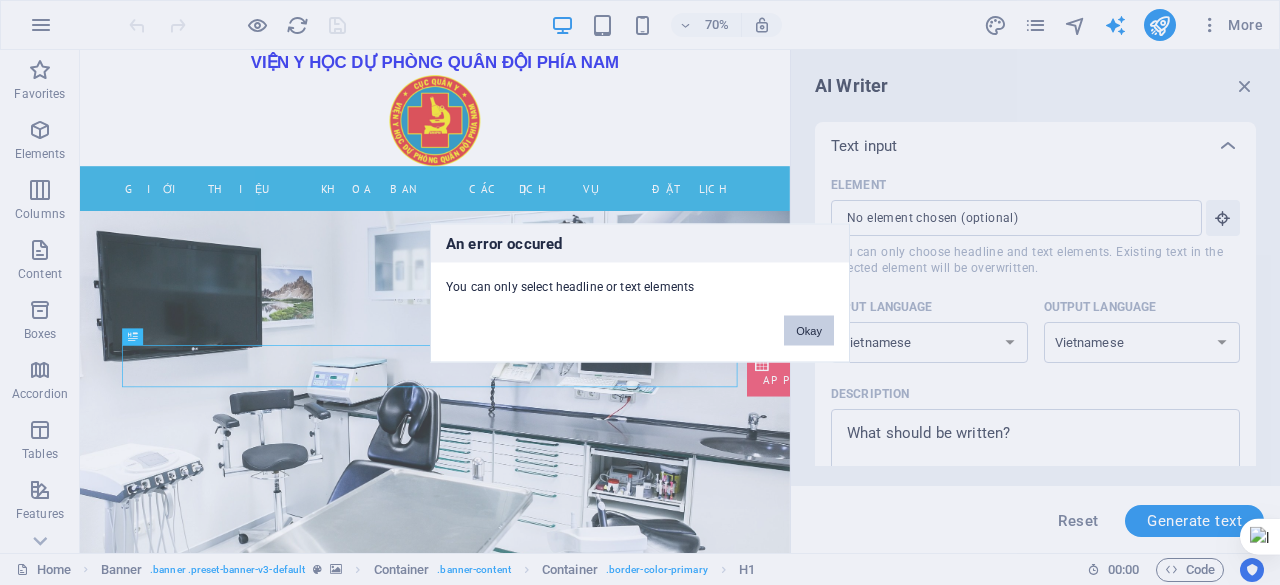 click on "Okay" at bounding box center (809, 330) 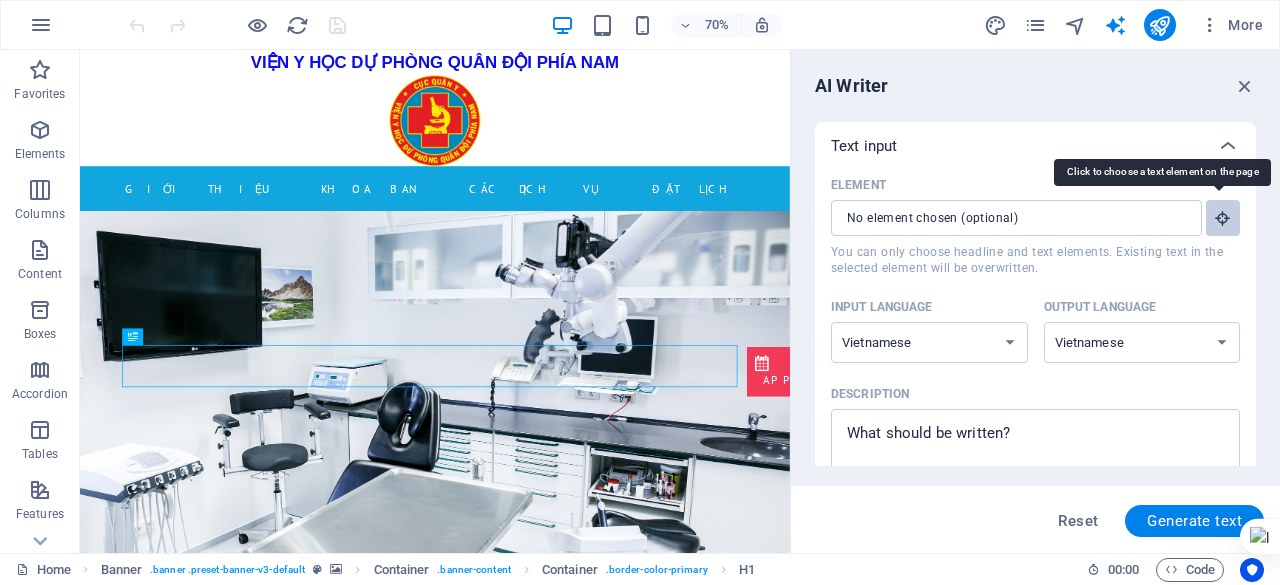 click at bounding box center (1223, 218) 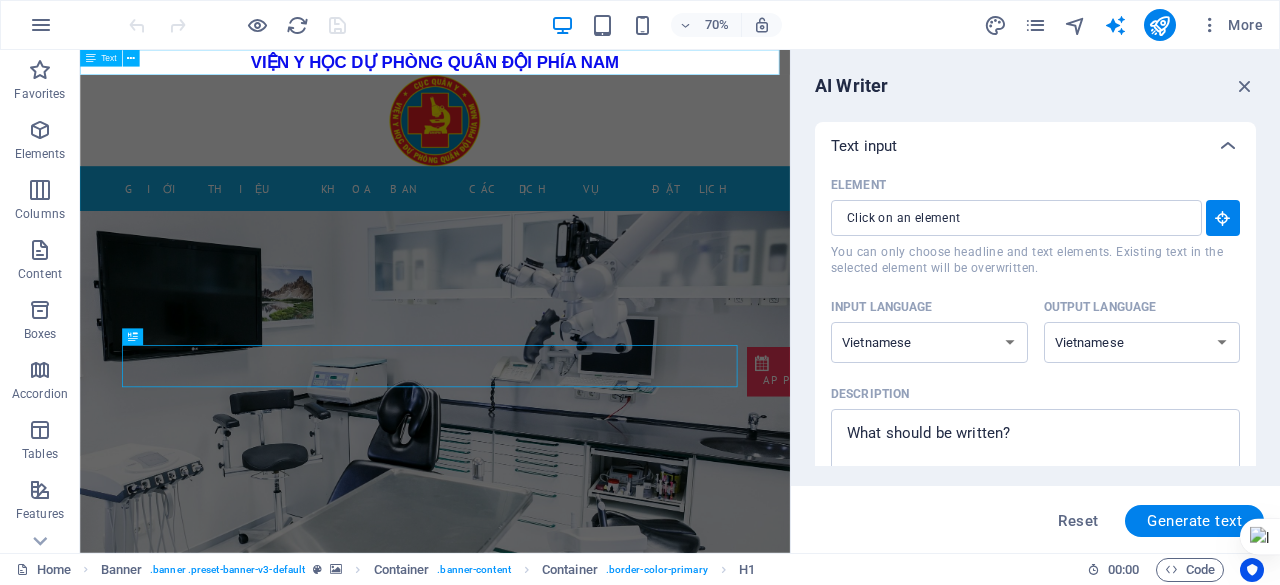 click on "VIỆN Y HỌC DỰ PHÒNG QUÂN ĐỘI PHÍA NAM" at bounding box center [587, 68] 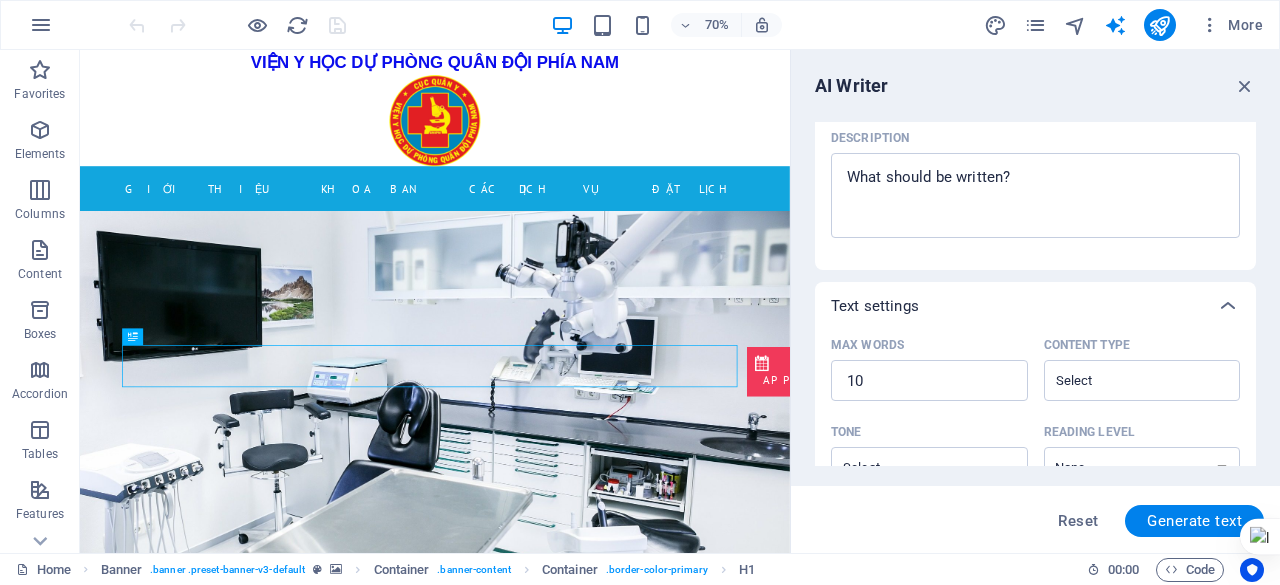 scroll, scrollTop: 212, scrollLeft: 0, axis: vertical 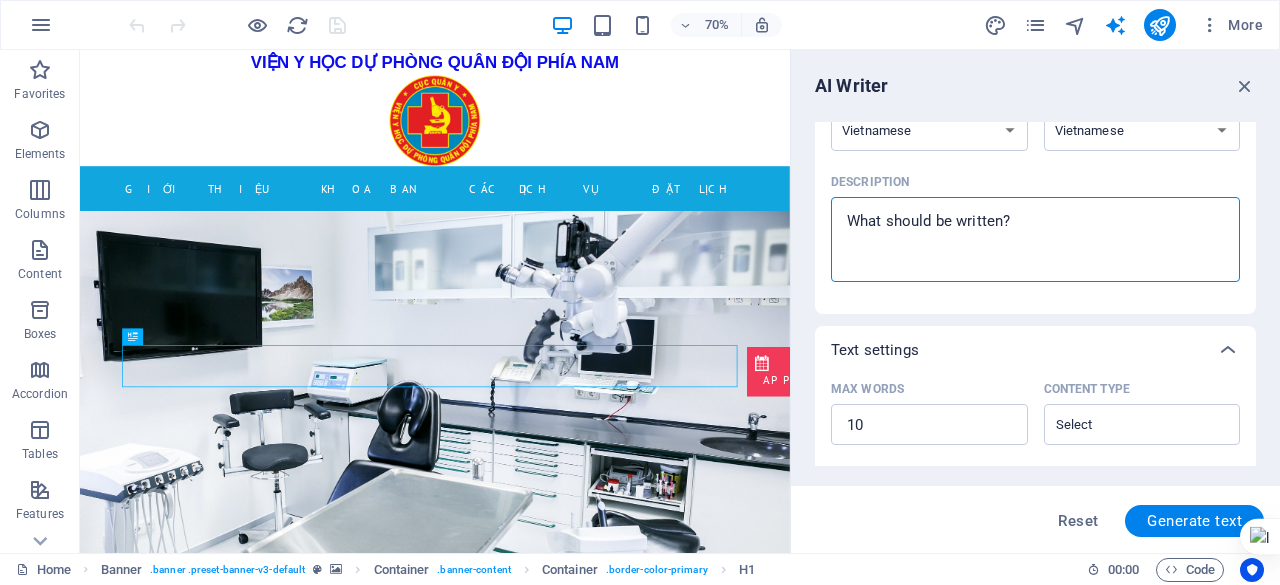 click on "Description x ​" at bounding box center [1035, 239] 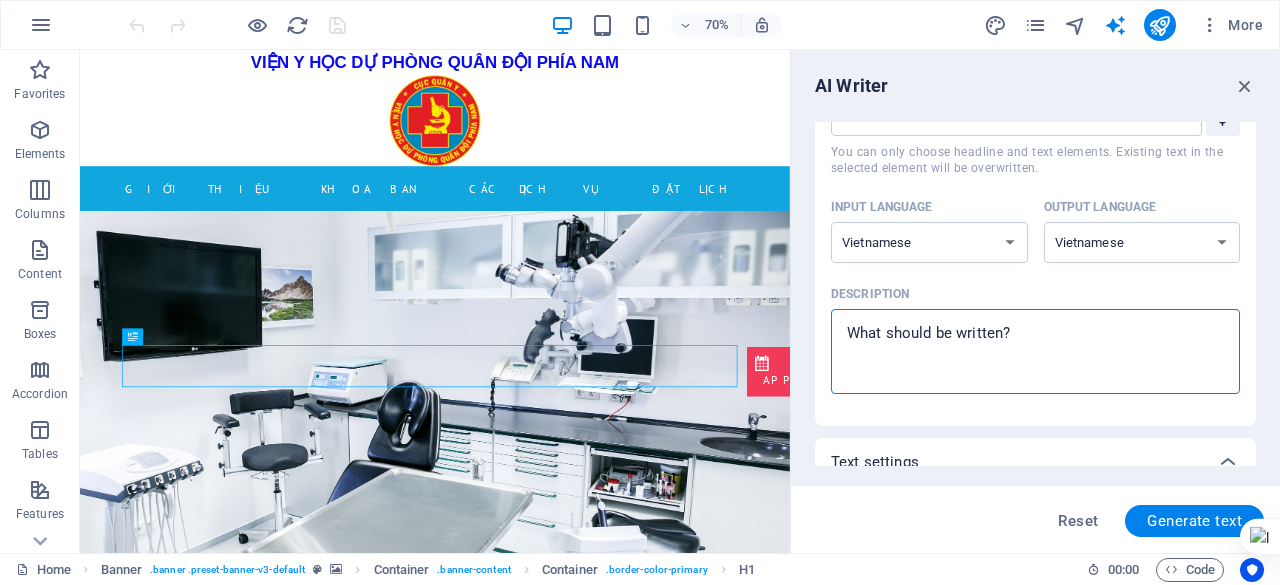 scroll, scrollTop: 0, scrollLeft: 0, axis: both 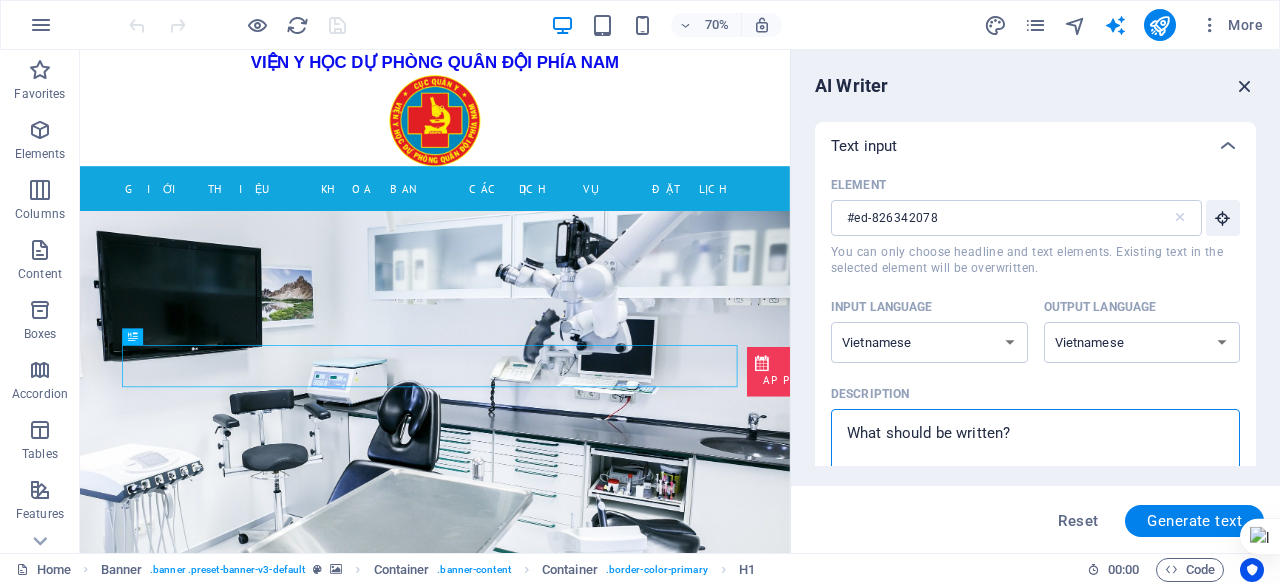 type on "x" 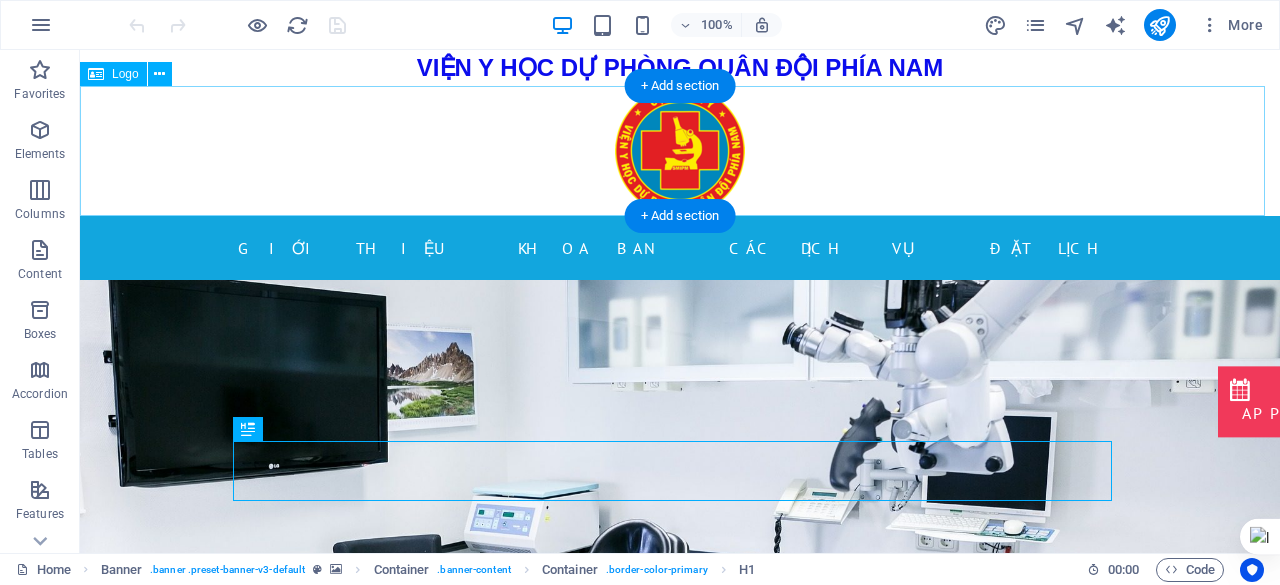 click at bounding box center (680, 151) 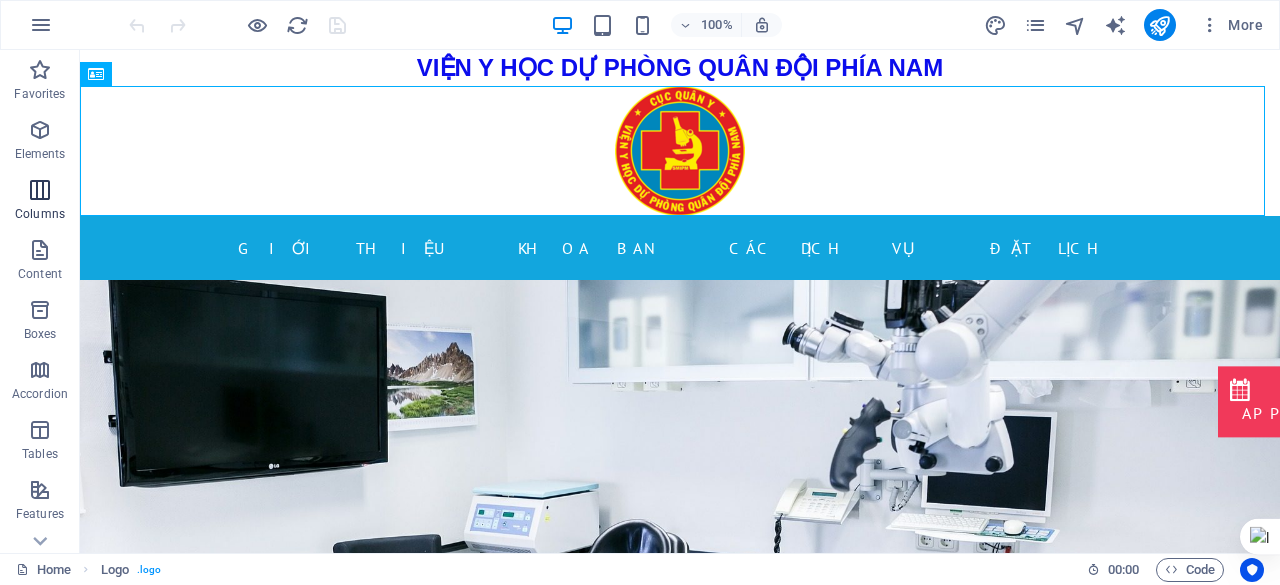 click at bounding box center (40, 190) 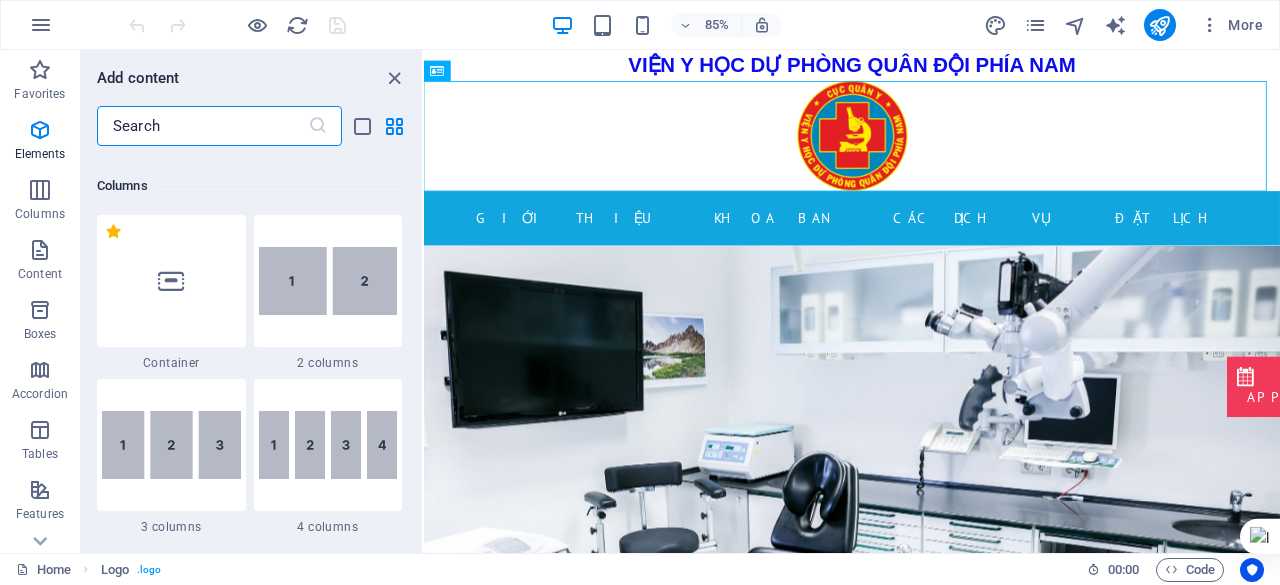 scroll, scrollTop: 990, scrollLeft: 0, axis: vertical 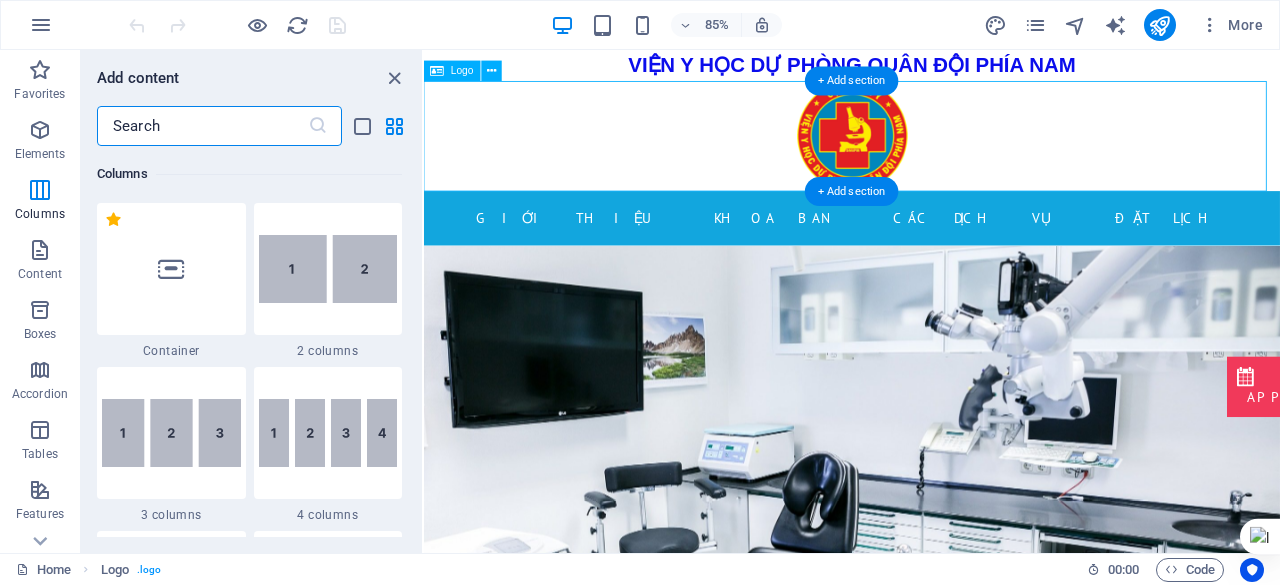 click at bounding box center (927, 151) 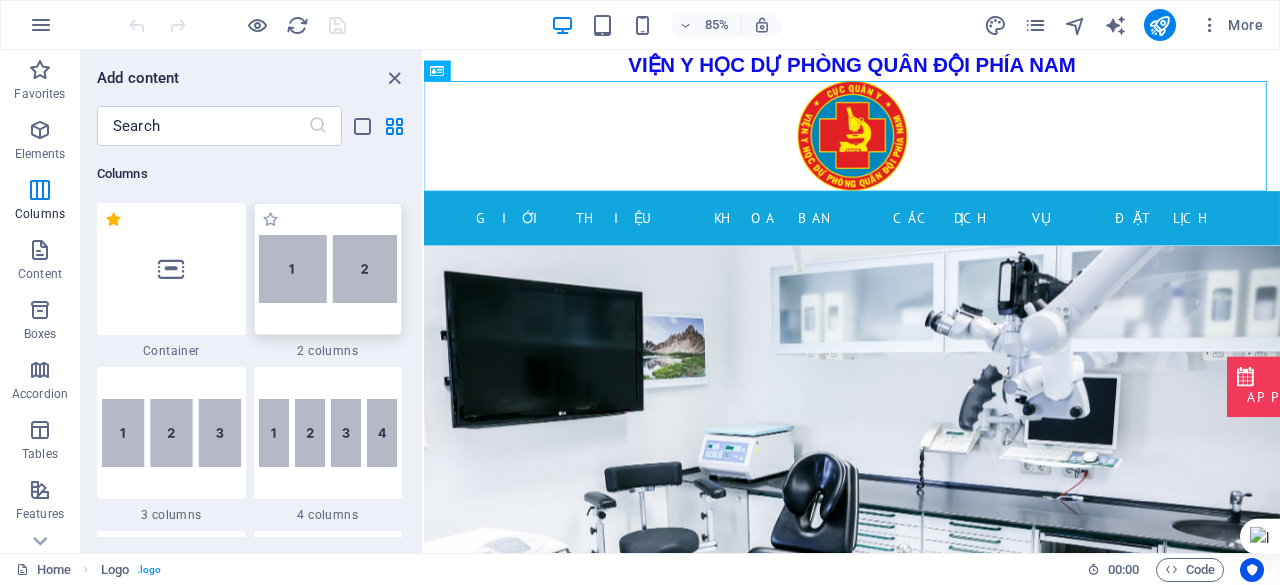 click at bounding box center (328, 269) 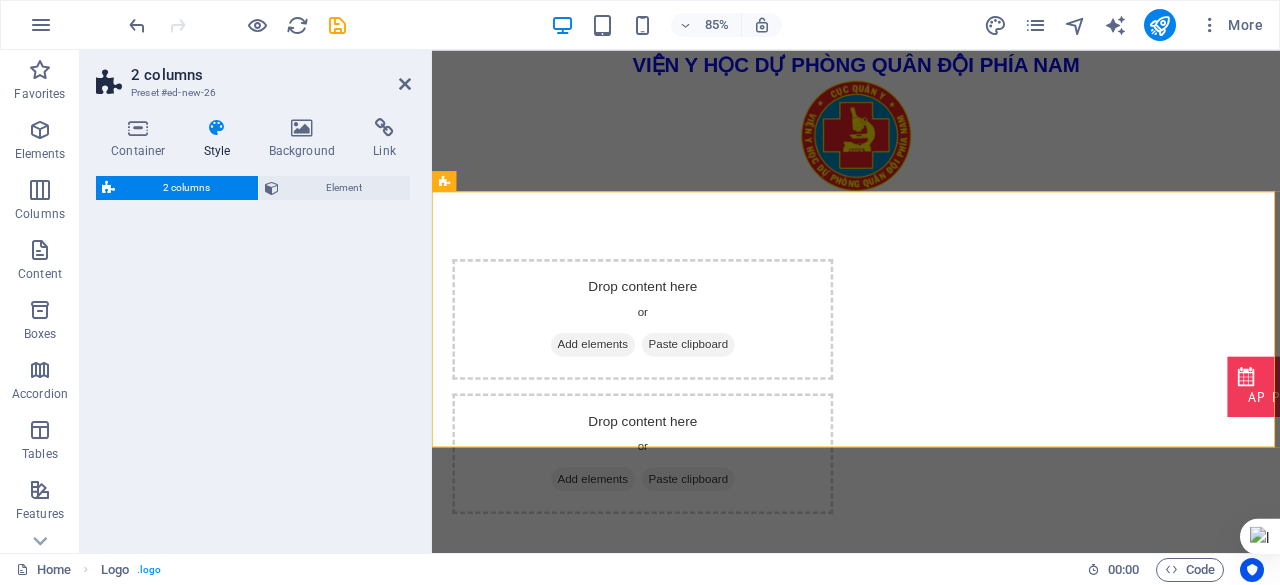 select on "rem" 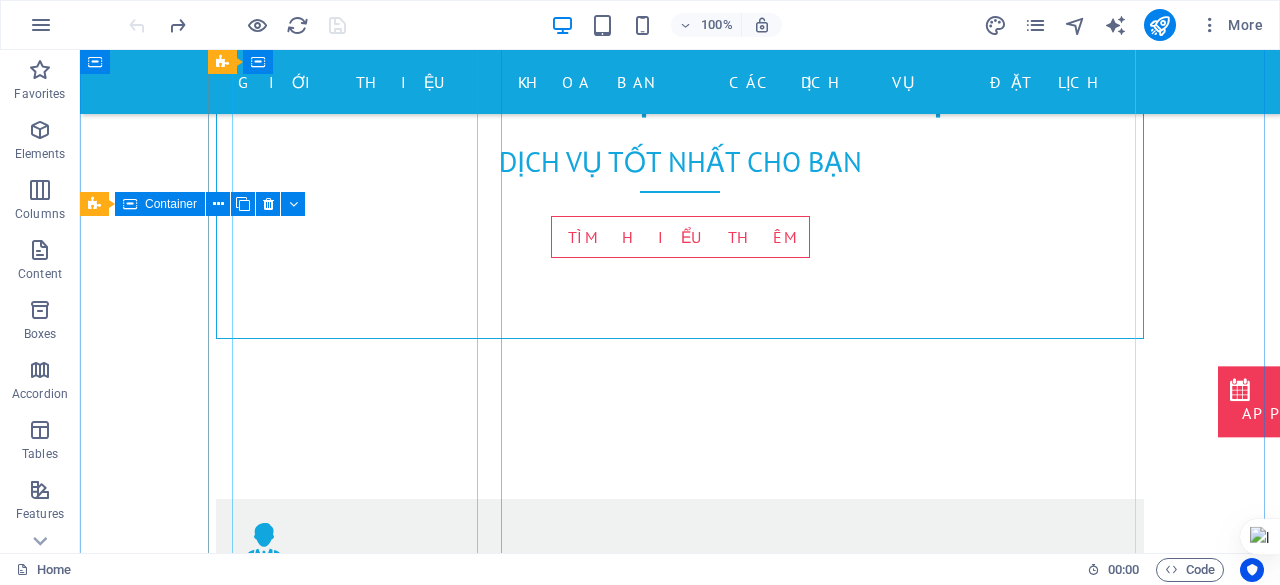scroll, scrollTop: 955, scrollLeft: 0, axis: vertical 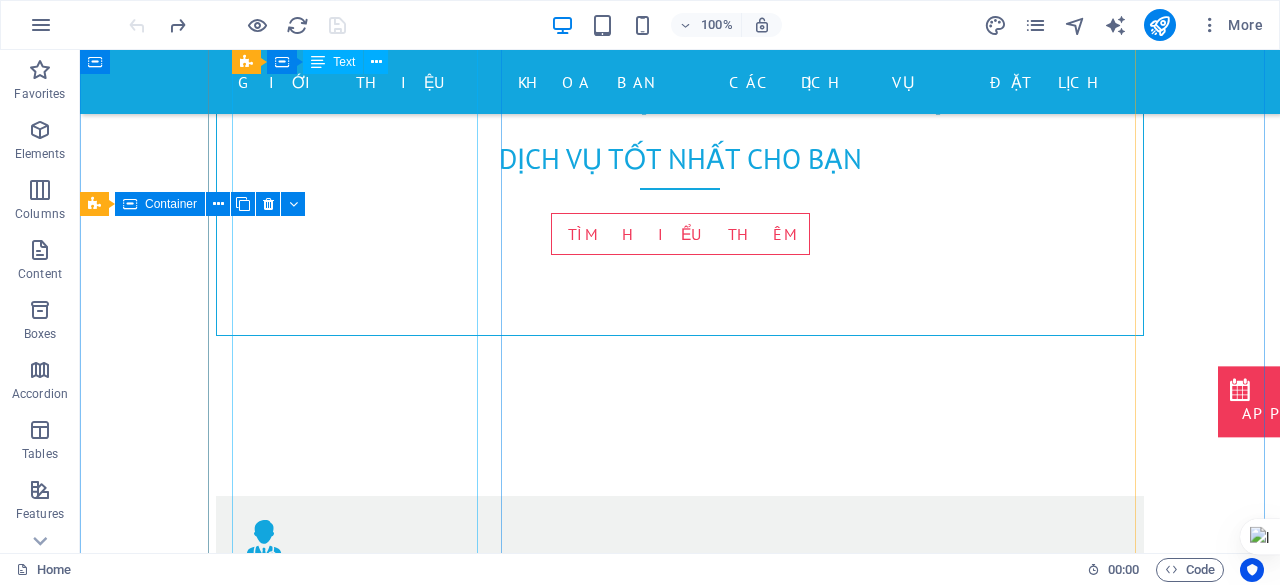 click on "Liệu pháp ozone, hay còn gọi là xử lý bằng ozone,  là một phương pháp điều trị y tế sử dụng khí ozone (O3) để điều trị nhiều loại bệnh .  Ozone được tạo ra từ oxy (O2) bằng thiết bị y tế chuyên dụng và có thể được đưa vào cơ thể bằng nhiều cách khác nhau, bao gồm tiêm, truyền máu, hoặc xông hơi.   Các phương pháp ứng dụng của liệu pháp ozone: Tiêm: Ozone có thể được tiêm trực tiếp vào cơ bắp, khớp, hoặc các vùng bị tổn thương để giảm viêm và đau.   Truyền máu: Một lượng nhỏ máu được lấy ra, trộn với ozone và sau đó được truyền trở lại cơ thể.   Xông hơi: Ozone được đưa vào cơ thể qua đường hô hấp, thường là trong một phòng xông hơi đặc biệt, để tăng cường lưu thông máu và oxy hóa các mô.   Bôi ngoài da:   Lợi ích tiềm năng của liệu pháp ozone: Giảm đau:" at bounding box center (680, 1324) 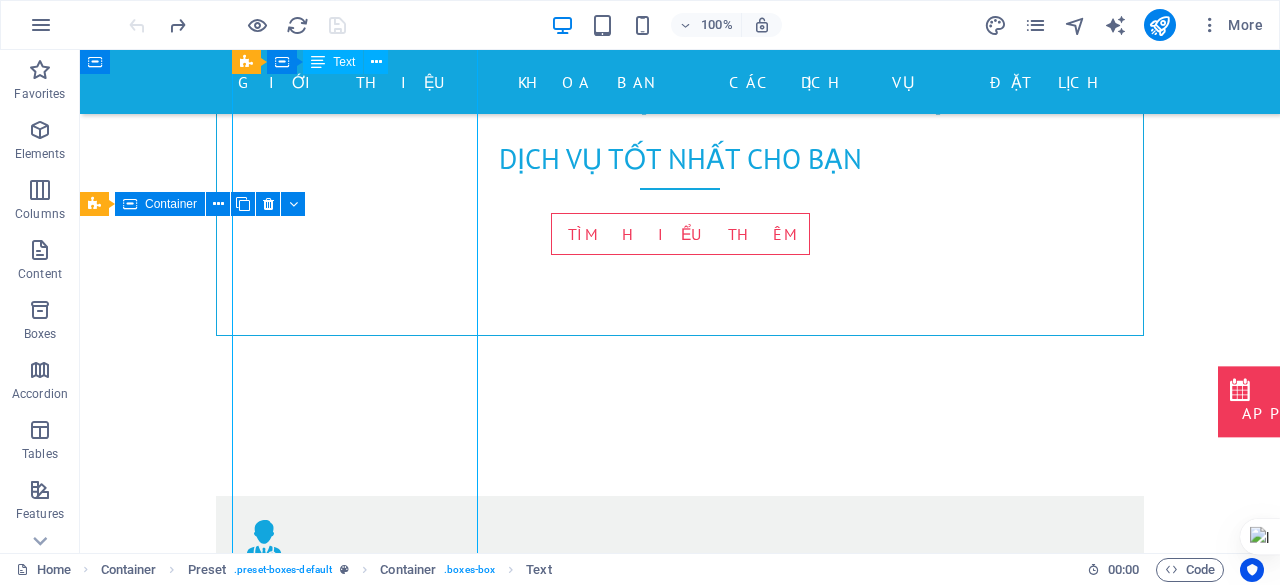 click on "Liệu pháp ozone, hay còn gọi là xử lý bằng ozone,  là một phương pháp điều trị y tế sử dụng khí ozone (O3) để điều trị nhiều loại bệnh .  Ozone được tạo ra từ oxy (O2) bằng thiết bị y tế chuyên dụng và có thể được đưa vào cơ thể bằng nhiều cách khác nhau, bao gồm tiêm, truyền máu, hoặc xông hơi.   Các phương pháp ứng dụng của liệu pháp ozone: Tiêm: Ozone có thể được tiêm trực tiếp vào cơ bắp, khớp, hoặc các vùng bị tổn thương để giảm viêm và đau.   Truyền máu: Một lượng nhỏ máu được lấy ra, trộn với ozone và sau đó được truyền trở lại cơ thể.   Xông hơi: Ozone được đưa vào cơ thể qua đường hô hấp, thường là trong một phòng xông hơi đặc biệt, để tăng cường lưu thông máu và oxy hóa các mô.   Bôi ngoài da:   Lợi ích tiềm năng của liệu pháp ozone: Giảm đau:" at bounding box center (680, 1324) 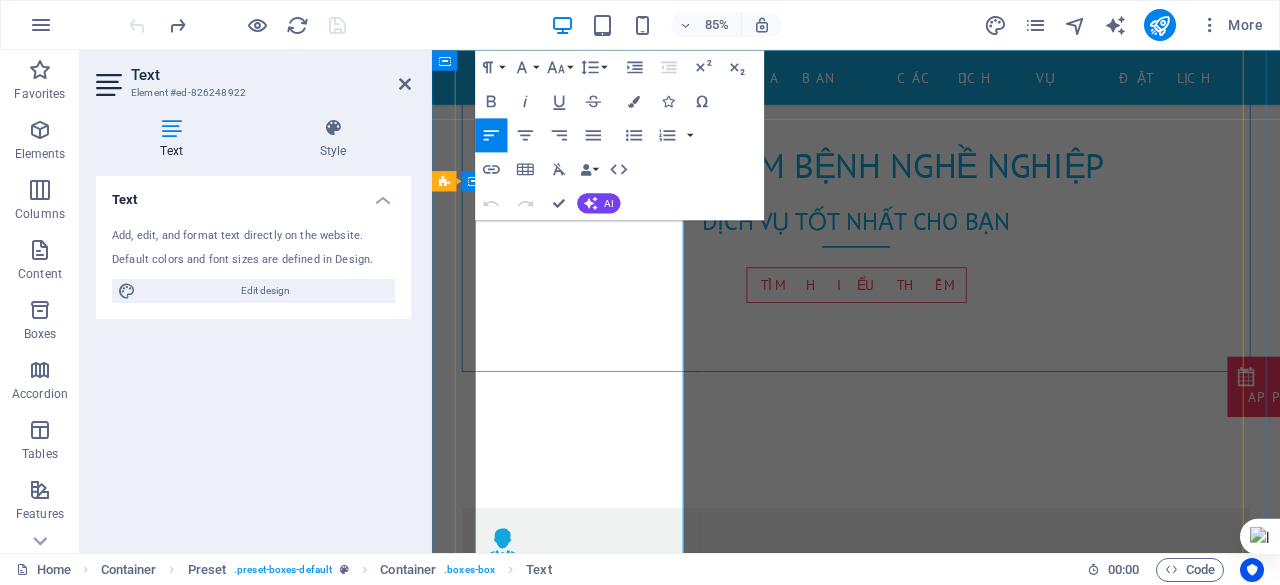 scroll, scrollTop: 867, scrollLeft: 0, axis: vertical 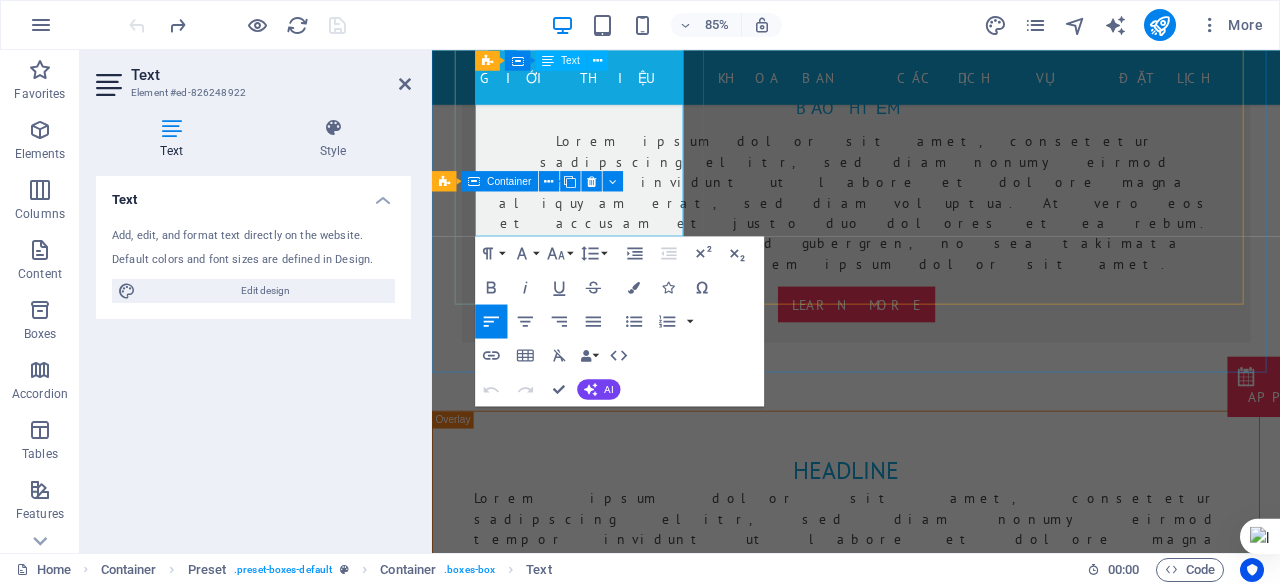 drag, startPoint x: 656, startPoint y: 520, endPoint x: 635, endPoint y: 229, distance: 291.75674 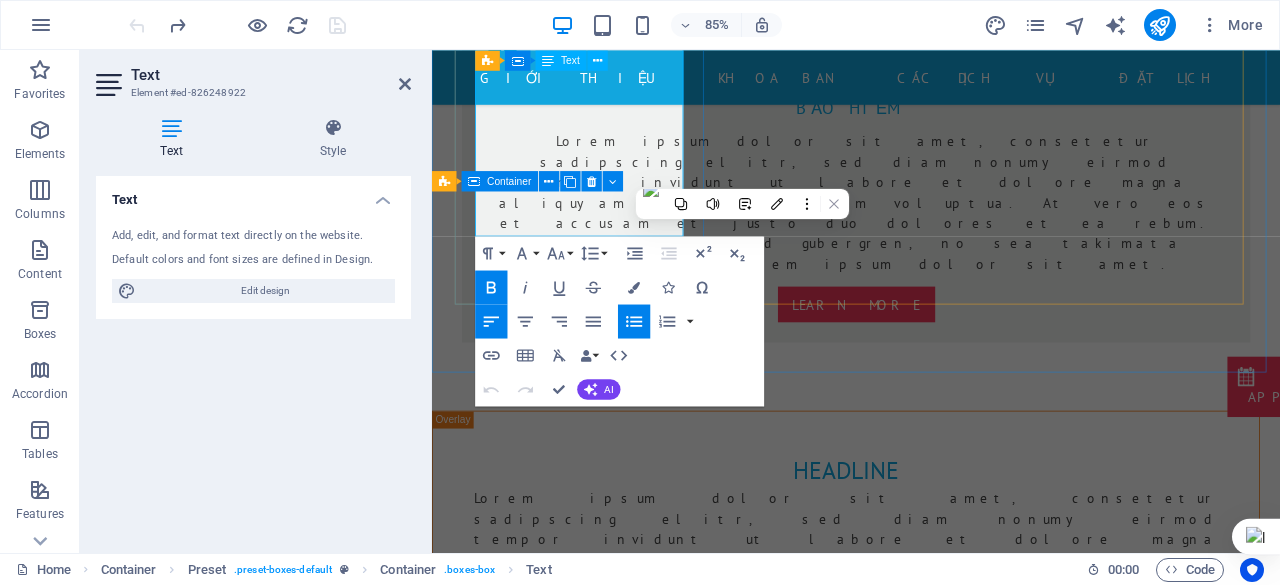 type 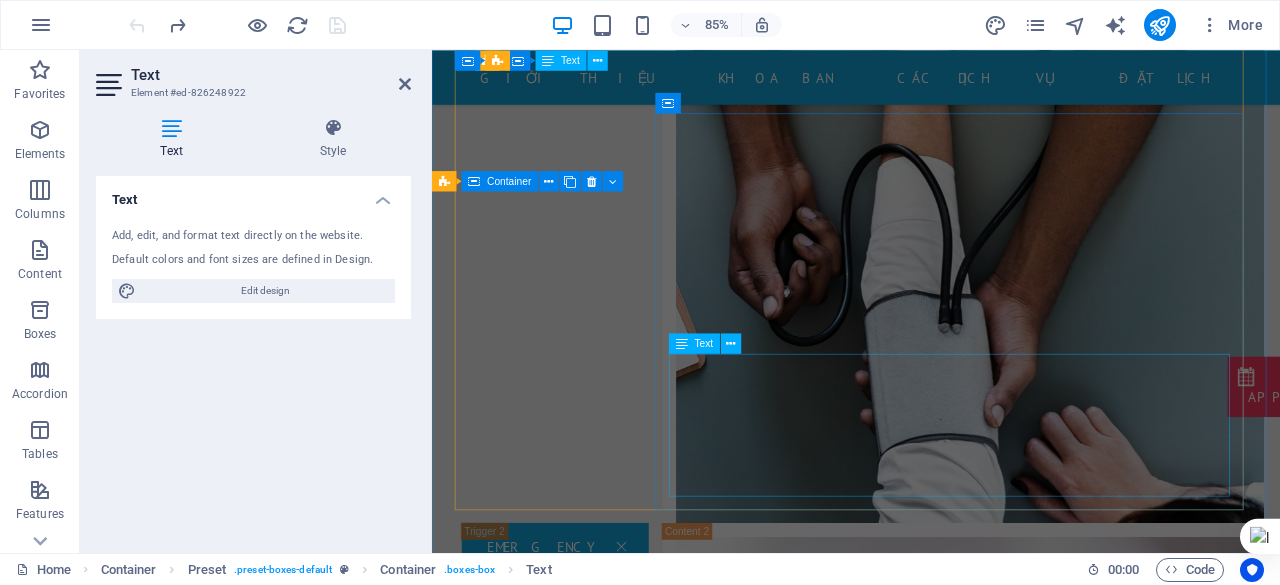 click on "Lorem ipsum dolor sit amet, consetetur sadipscing elitr, sed diam nonumy eirmod tempor invidunt ut labore et dolore magna aliquyam erat, sed diam voluptua. At vero eos et accusam et justo duo dolores et ea rebum. Stet clita kasd gubergren, no sea takimata sanctus est Lorem ipsum dolor sit amet. Lorem ipsum dolor sit amet, consetetur sadipscing elitr, sed diam nonumy eirmod tempor invidunt ut labore et dolore magna aliquyam erat, sed diam voluptua. At vero eos et accusam et justo duo dolores et ea rebum. Stet clita kasd gubergren, no sea takimata sanctus est Lorem ipsum dolor sit amet." at bounding box center (1049, 2659) 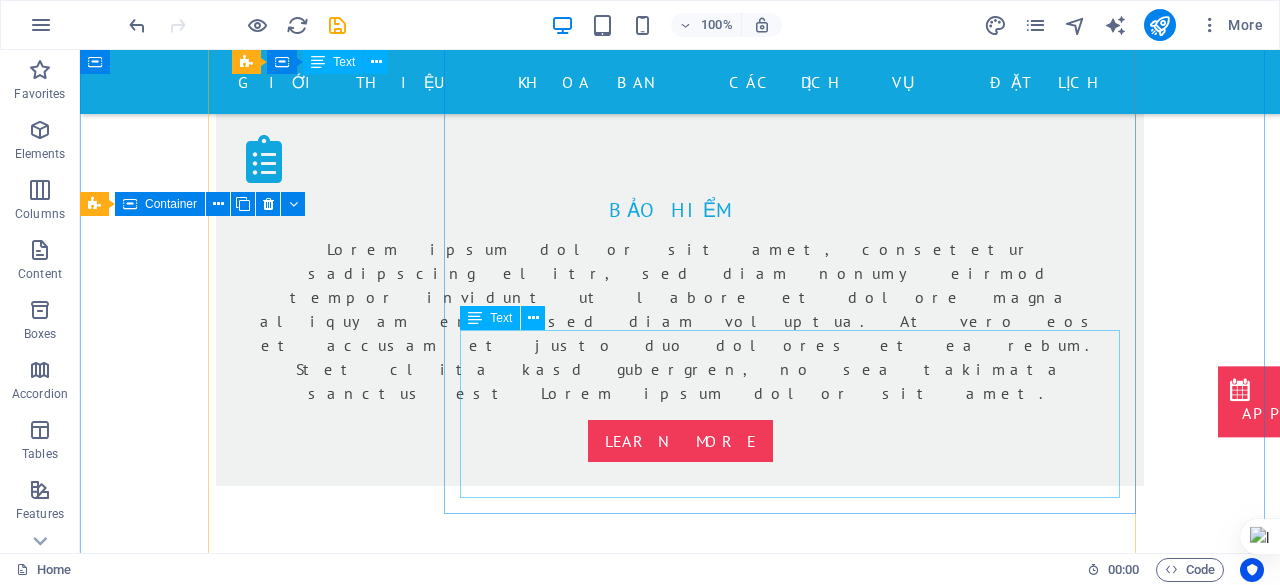 scroll, scrollTop: 2009, scrollLeft: 0, axis: vertical 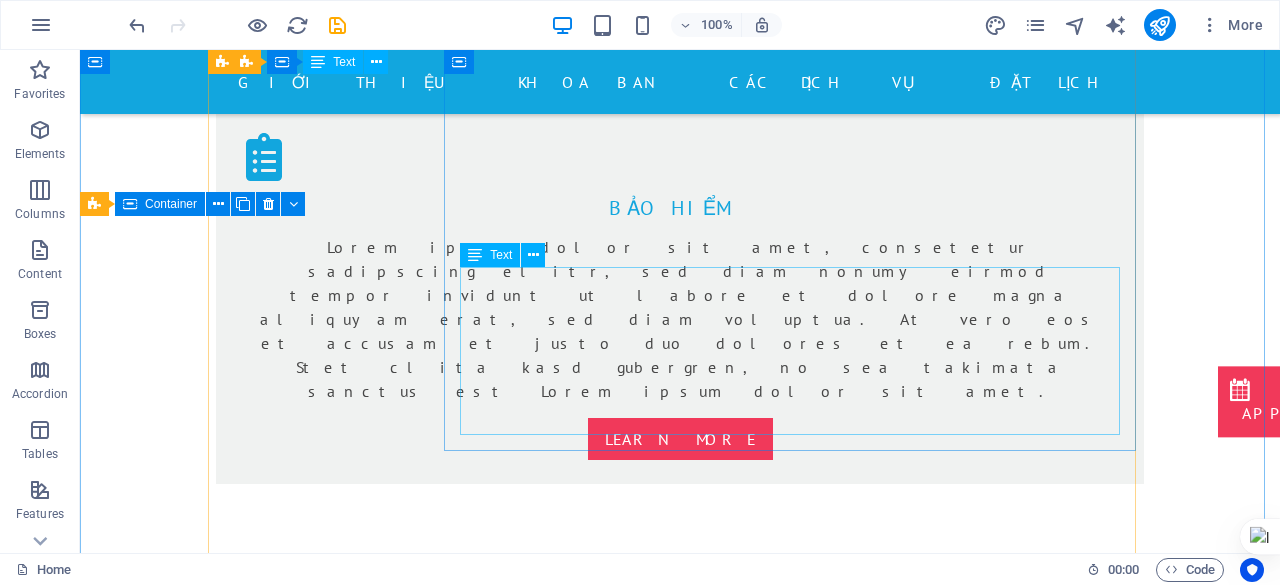 click on "Lorem ipsum dolor sit amet, consetetur sadipscing elitr, sed diam nonumy eirmod tempor invidunt ut labore et dolore magna aliquyam erat, sed diam voluptua. At vero eos et accusam et justo duo dolores et ea rebum. Stet clita kasd gubergren, no sea takimata sanctus est Lorem ipsum dolor sit amet. Lorem ipsum dolor sit amet, consetetur sadipscing elitr, sed diam nonumy eirmod tempor invidunt ut labore et dolore magna aliquyam erat, sed diam voluptua. At vero eos et accusam et justo duo dolores et ea rebum. Stet clita kasd gubergren, no sea takimata sanctus est Lorem ipsum dolor sit amet." at bounding box center (798, 1655) 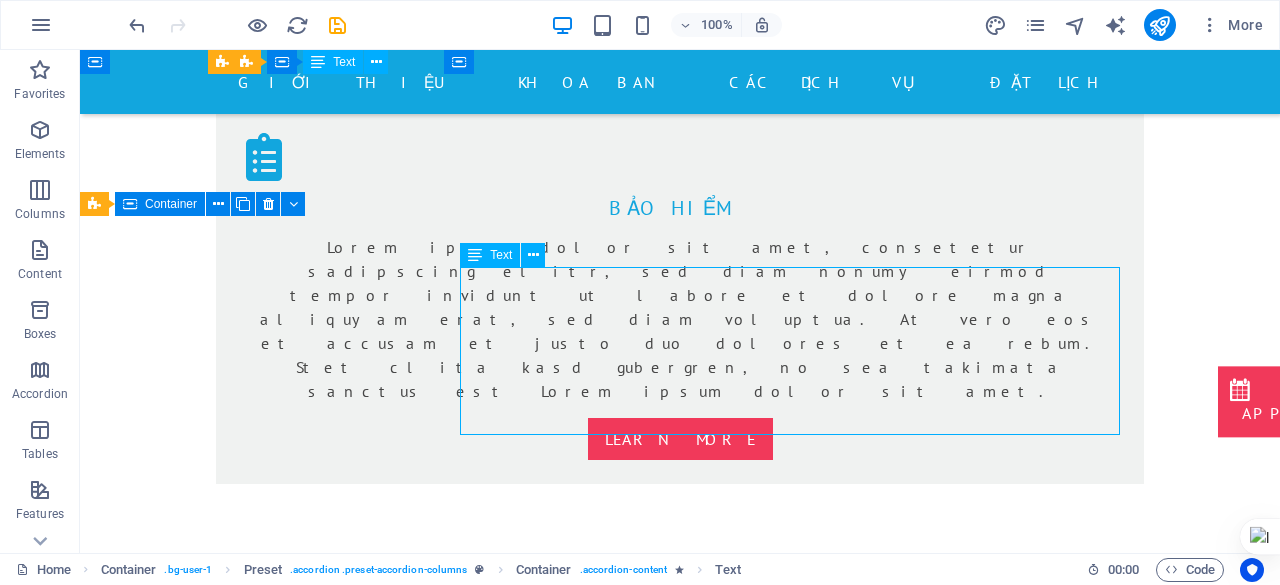 click on "Lorem ipsum dolor sit amet, consetetur sadipscing elitr, sed diam nonumy eirmod tempor invidunt ut labore et dolore magna aliquyam erat, sed diam voluptua. At vero eos et accusam et justo duo dolores et ea rebum. Stet clita kasd gubergren, no sea takimata sanctus est Lorem ipsum dolor sit amet. Lorem ipsum dolor sit amet, consetetur sadipscing elitr, sed diam nonumy eirmod tempor invidunt ut labore et dolore magna aliquyam erat, sed diam voluptua. At vero eos et accusam et justo duo dolores et ea rebum. Stet clita kasd gubergren, no sea takimata sanctus est Lorem ipsum dolor sit amet." at bounding box center [798, 1655] 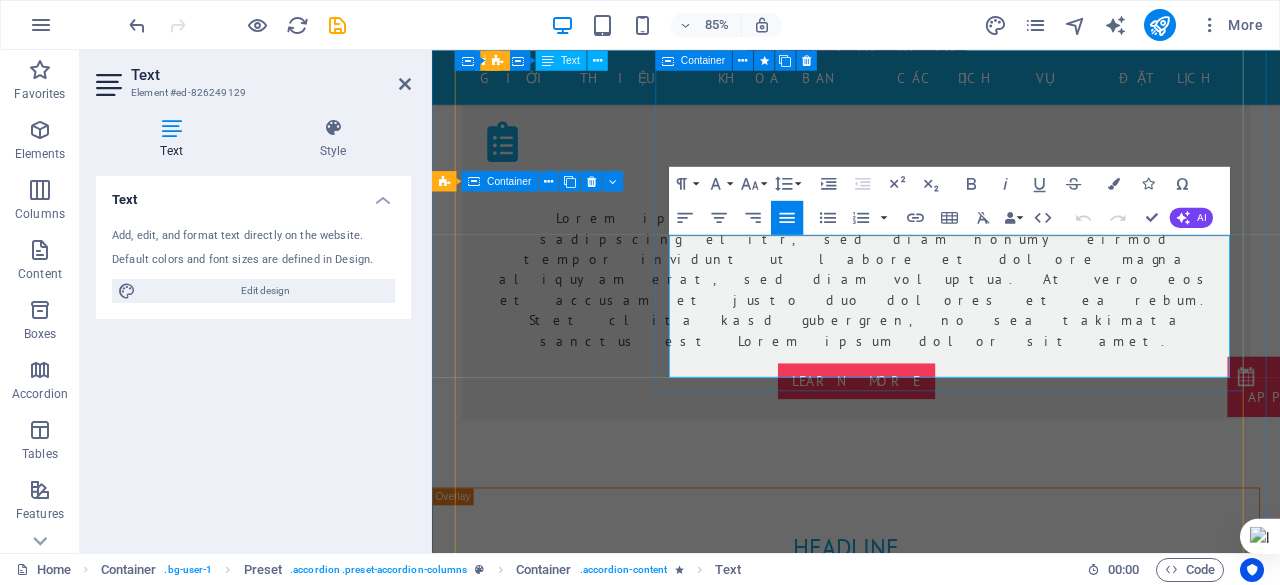 drag, startPoint x: 943, startPoint y: 422, endPoint x: 696, endPoint y: 262, distance: 294.29407 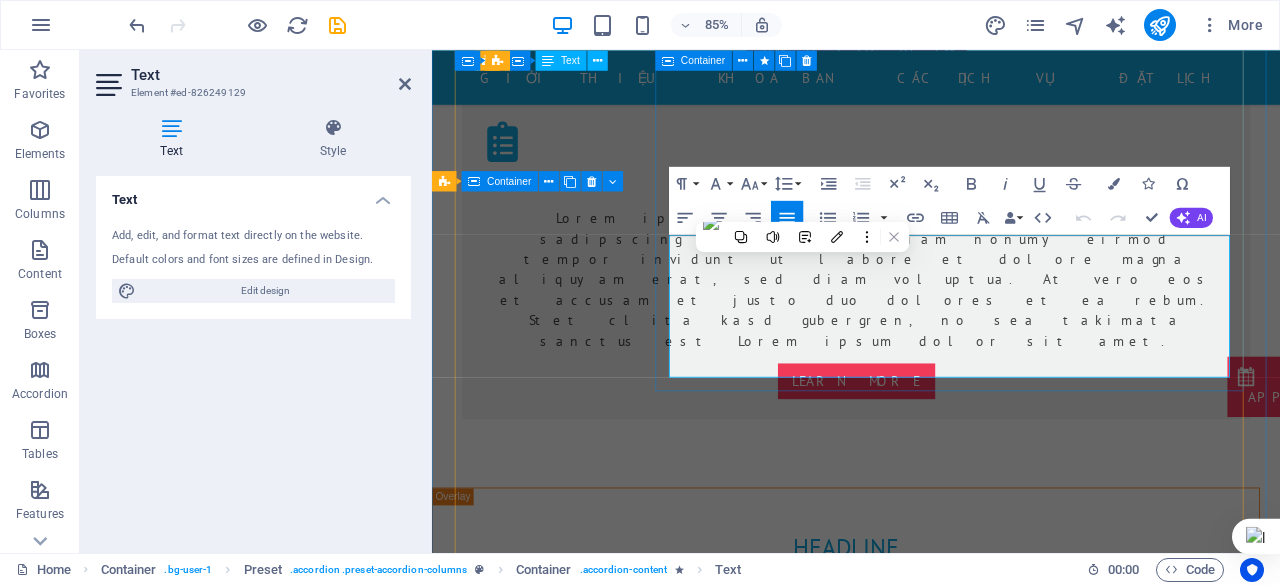 scroll, scrollTop: 2019, scrollLeft: 0, axis: vertical 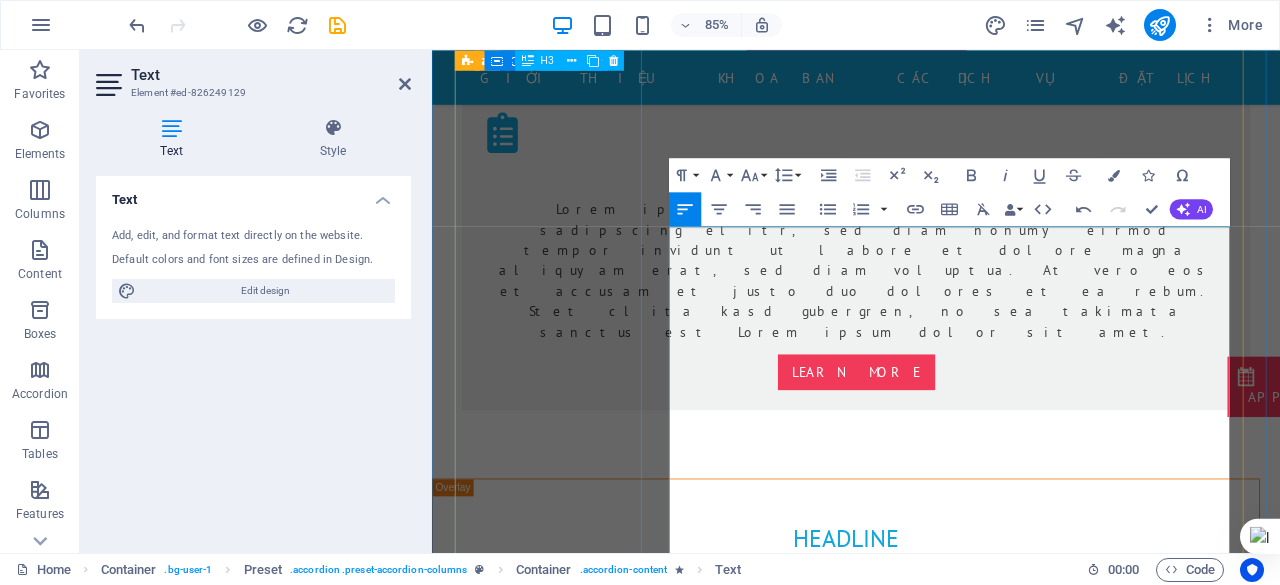 click on "Health Care" at bounding box center (577, 1982) 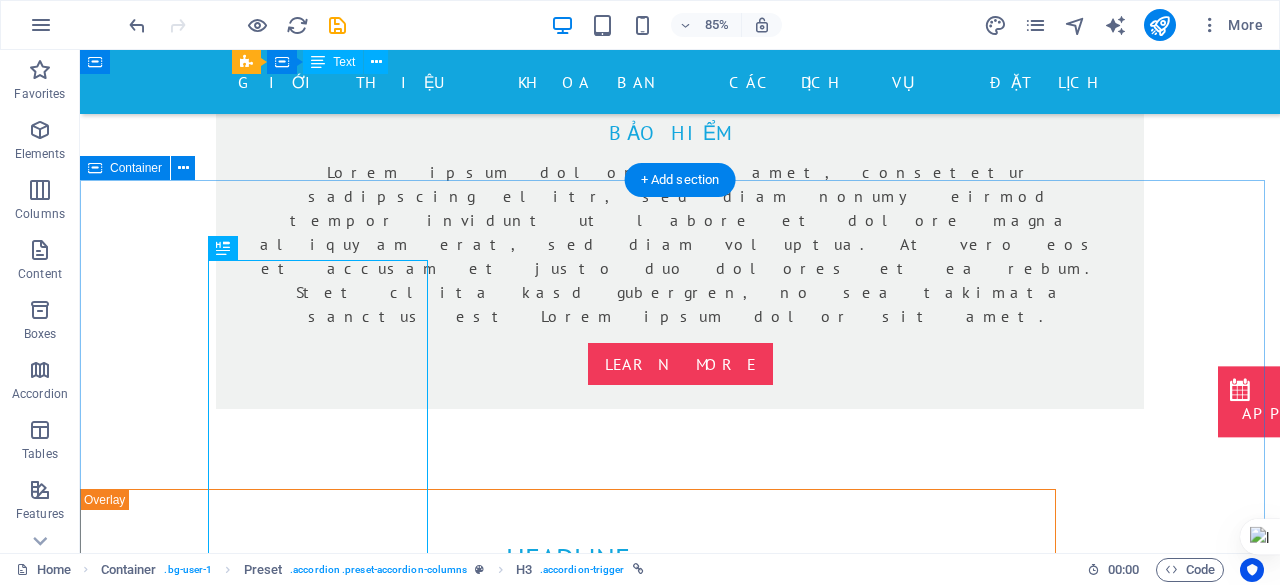 scroll, scrollTop: 1720, scrollLeft: 0, axis: vertical 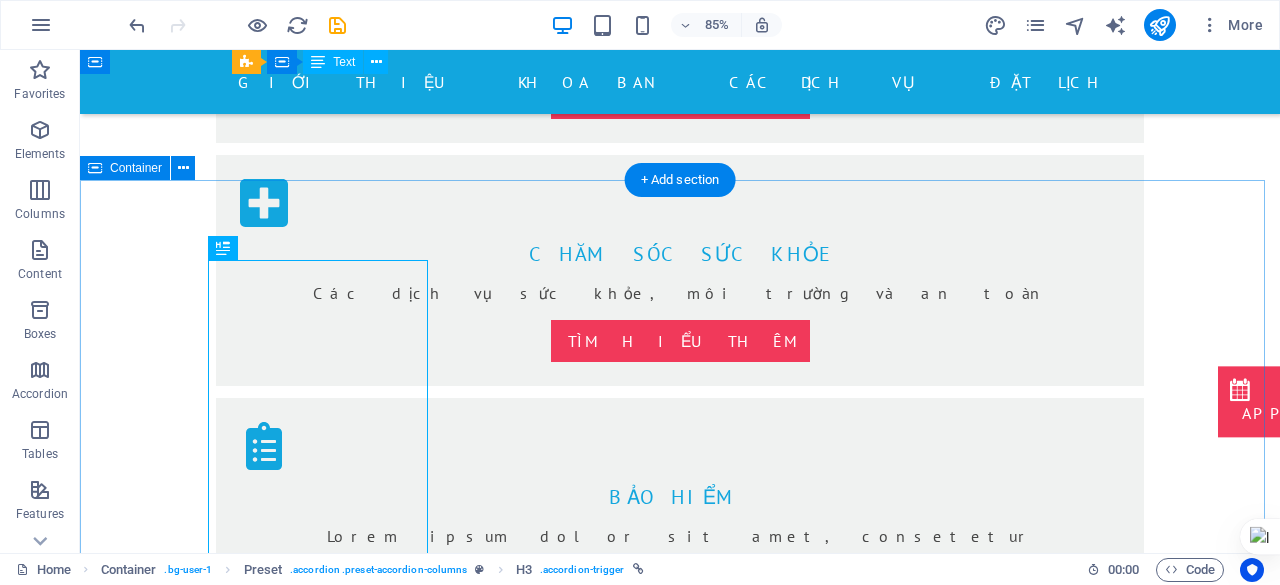 click on "Health Care Drop content here or  Add elements  Paste clipboard Health Care Tiêm: Ozone có thể được tiêm trực tiếp vào cơ bắp, khớp, hoặc các vùng bị tổn thương để giảm viêm và đau.   Truyền máu: Một lượng nhỏ máu được lấy ra, trộn với ozone và sau đó được truyền trở lại cơ thể.   Xông hơi: Ozone được đưa vào cơ thể qua đường hô hấp, thường là trong một phòng xông hơi đặc biệt, để tăng cường lưu thông máu và oxy hóa các mô.   Bôi ngoài da: Ozone được sử dụng trong các sản phẩm chăm sóc da, chẳng hạn như dầu ô liu ozone hóa, để giúp làm sạch, giảm viêm và thúc đẩy quá trình lành vết thương.   Lợi ích tiềm năng của liệu pháp ozone: Giảm đau: Ozone có đặc tính chống viêm và giảm đau, có thể hữu ích trong việc điều trị các bệnh lý như viêm khớp, đau lưng, và đau cơ." at bounding box center (680, 3434) 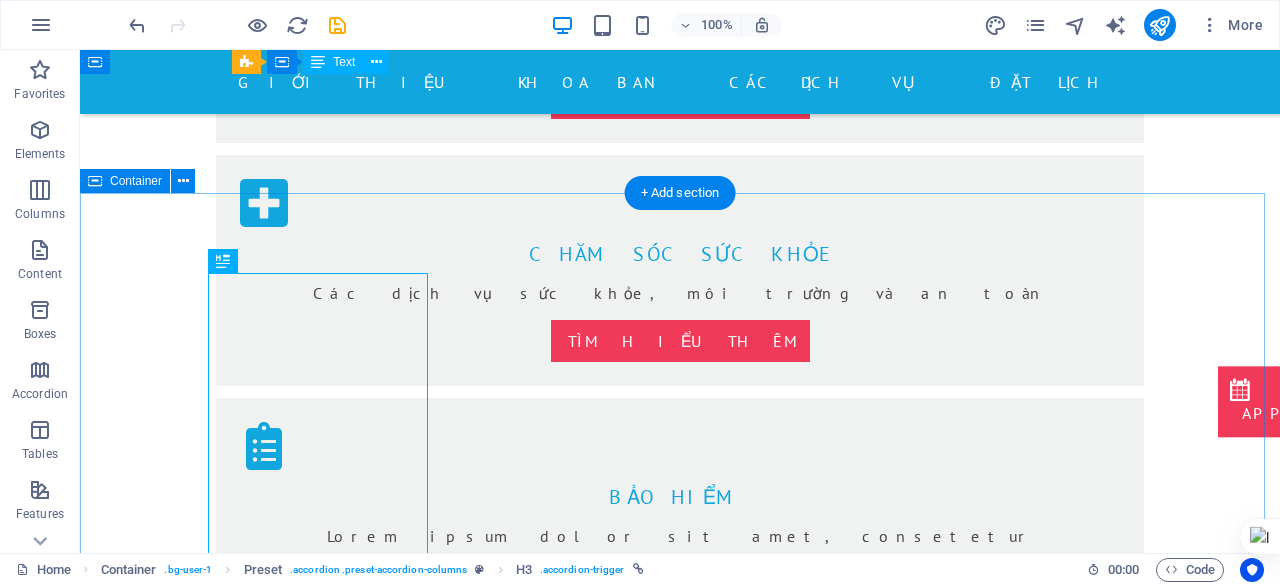 drag, startPoint x: 208, startPoint y: 241, endPoint x: 541, endPoint y: 213, distance: 334.1751 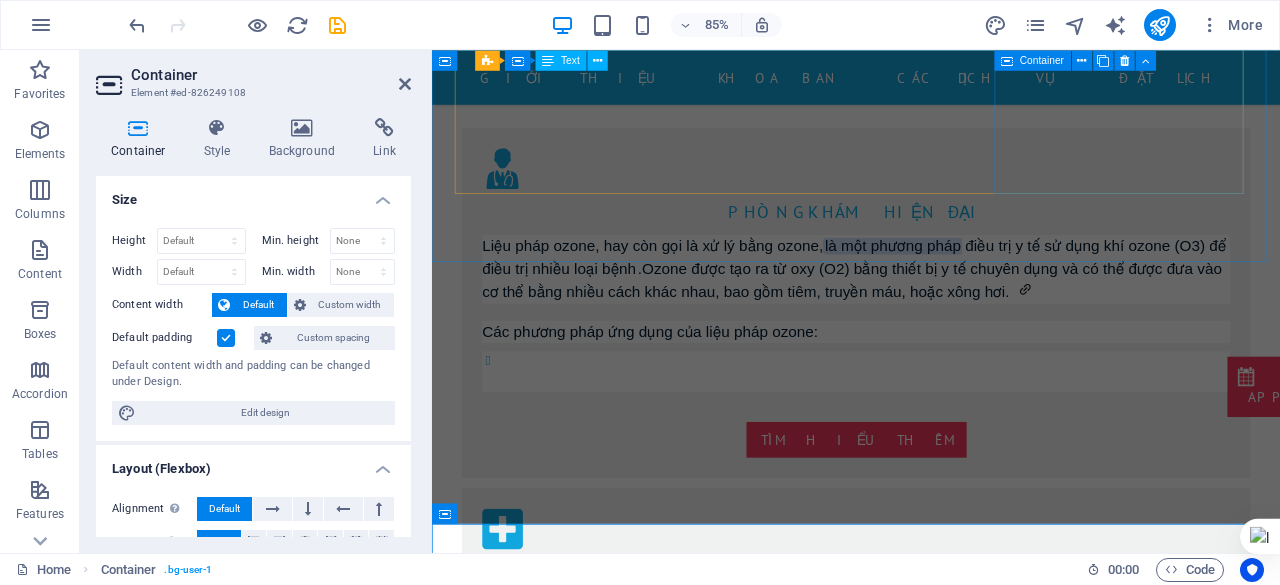 scroll, scrollTop: 1306, scrollLeft: 0, axis: vertical 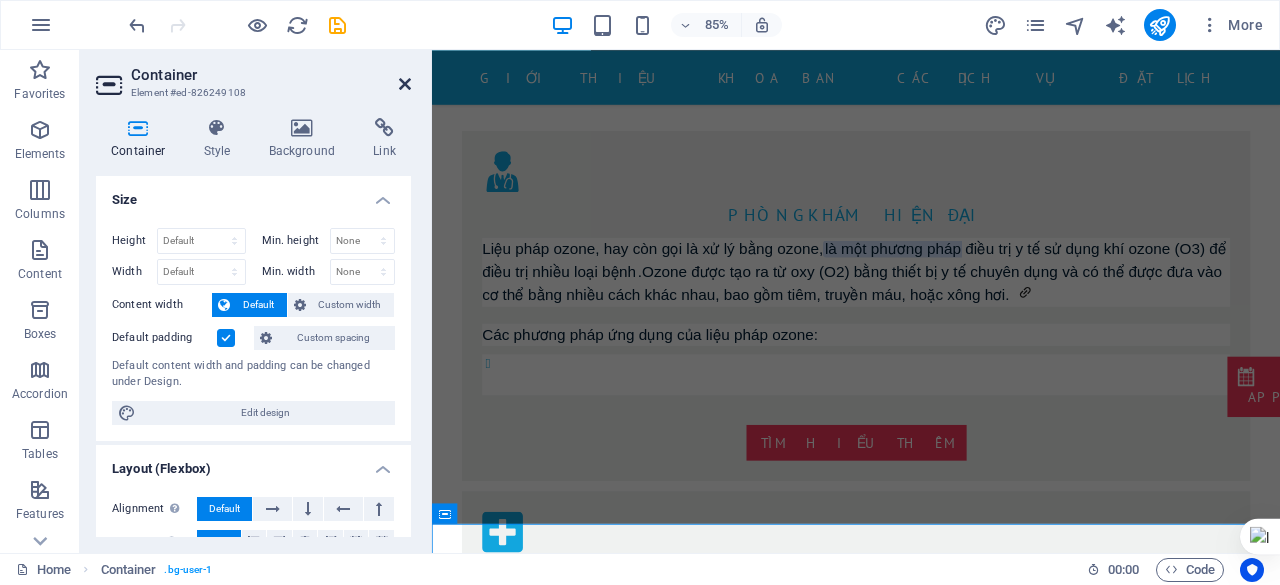 click at bounding box center (405, 84) 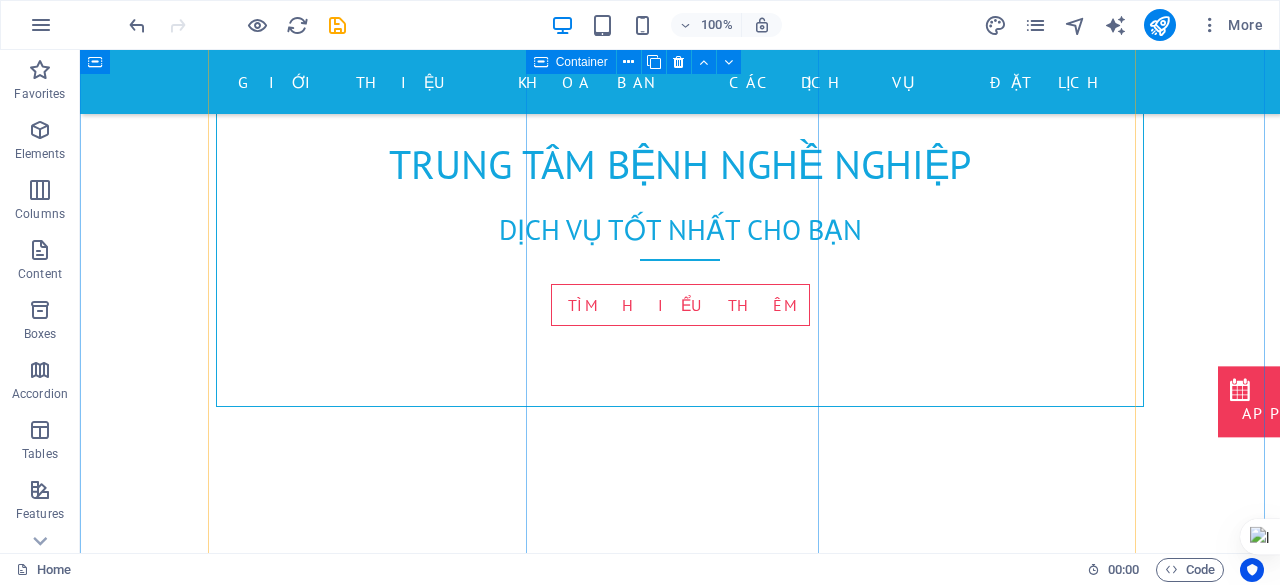 scroll, scrollTop: 916, scrollLeft: 0, axis: vertical 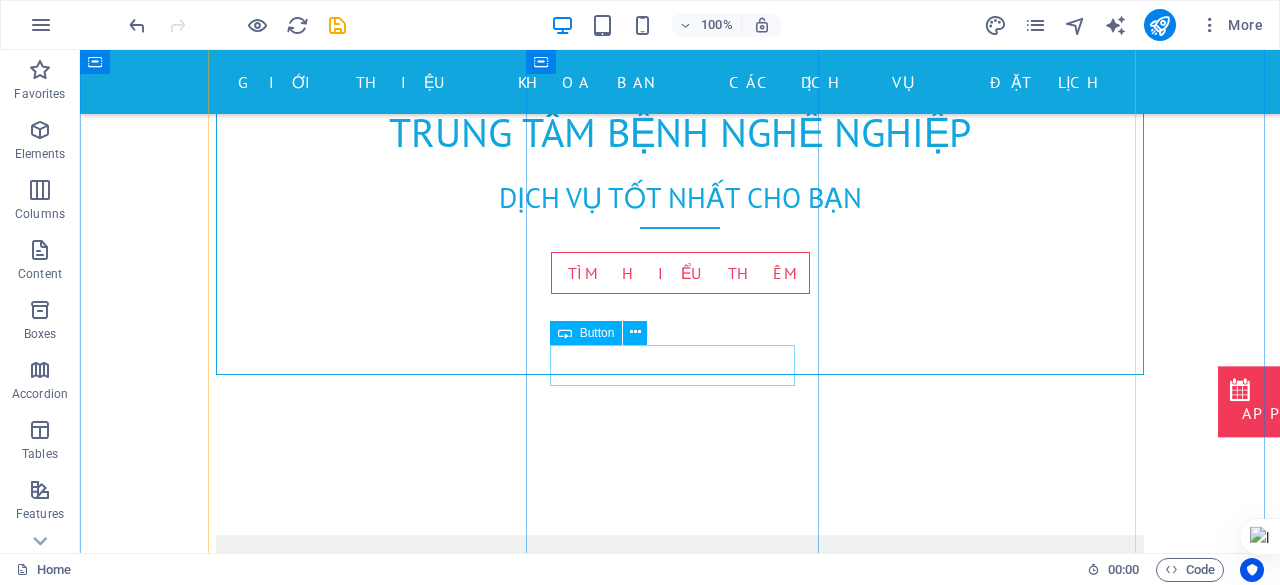 click on "Tìm hiểu thêm" at bounding box center (680, 1145) 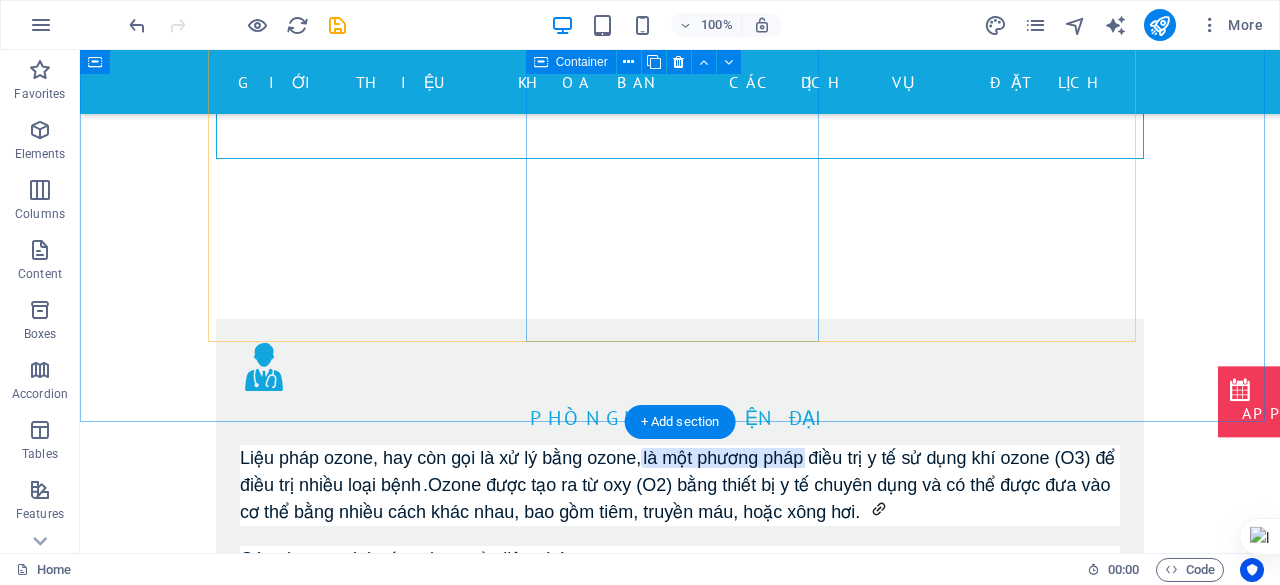 scroll, scrollTop: 1100, scrollLeft: 0, axis: vertical 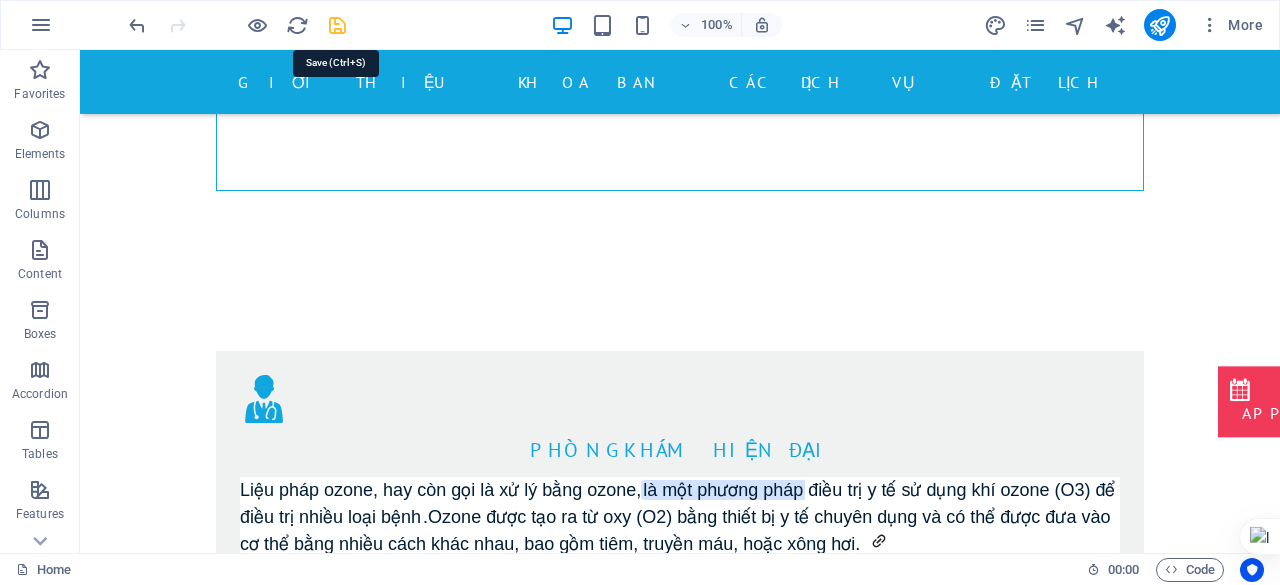 click at bounding box center [337, 25] 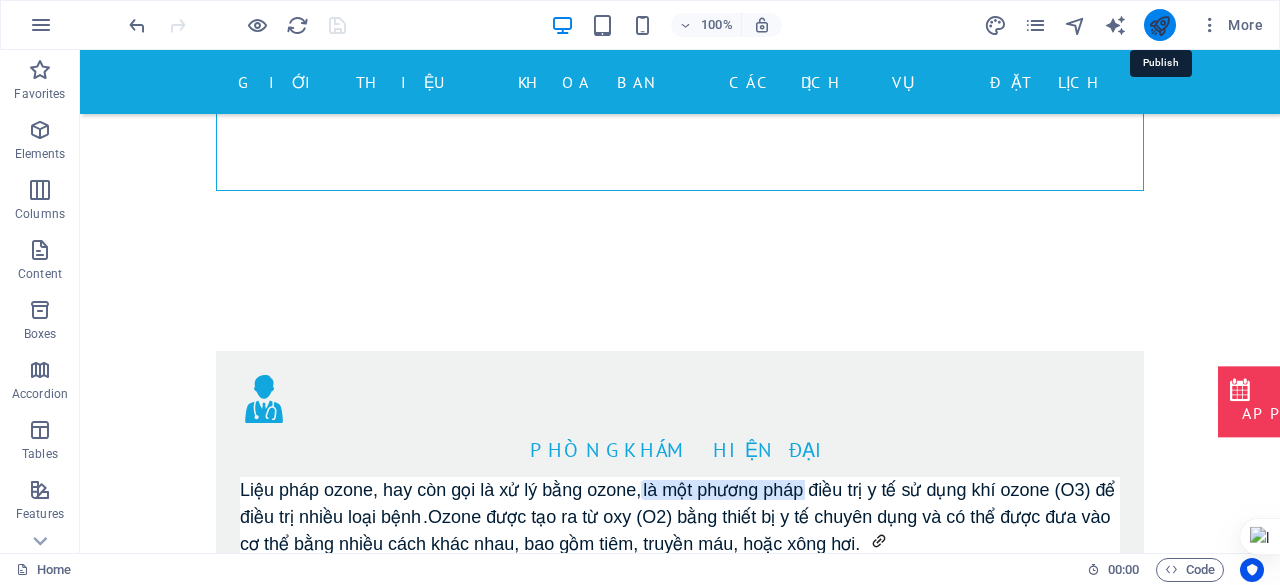 click at bounding box center (1159, 25) 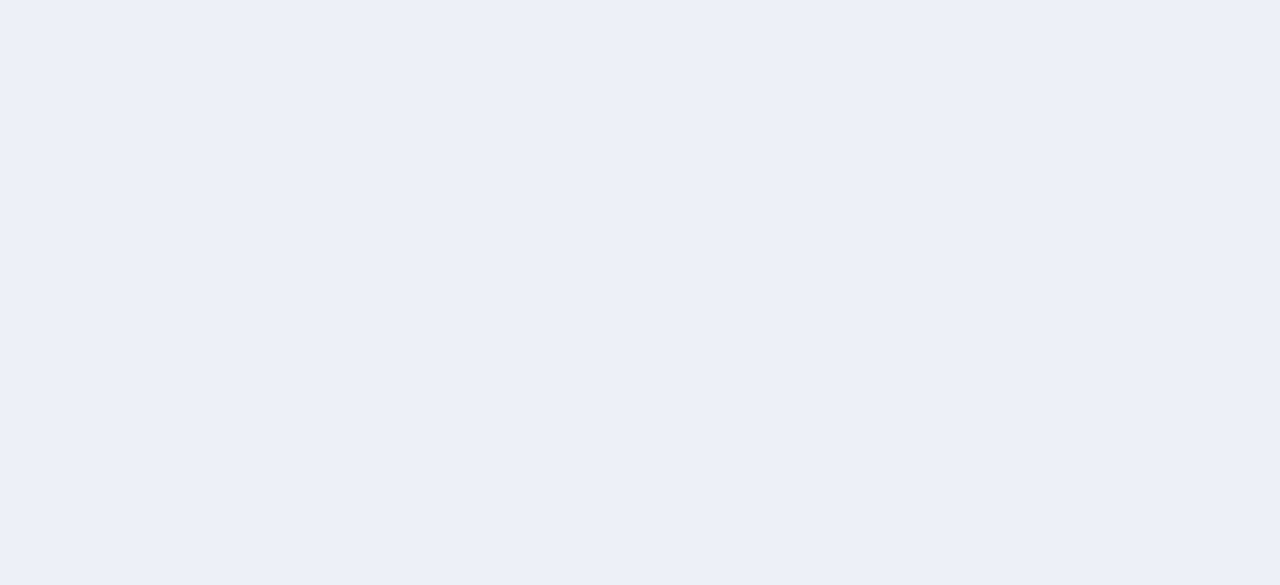scroll, scrollTop: 0, scrollLeft: 0, axis: both 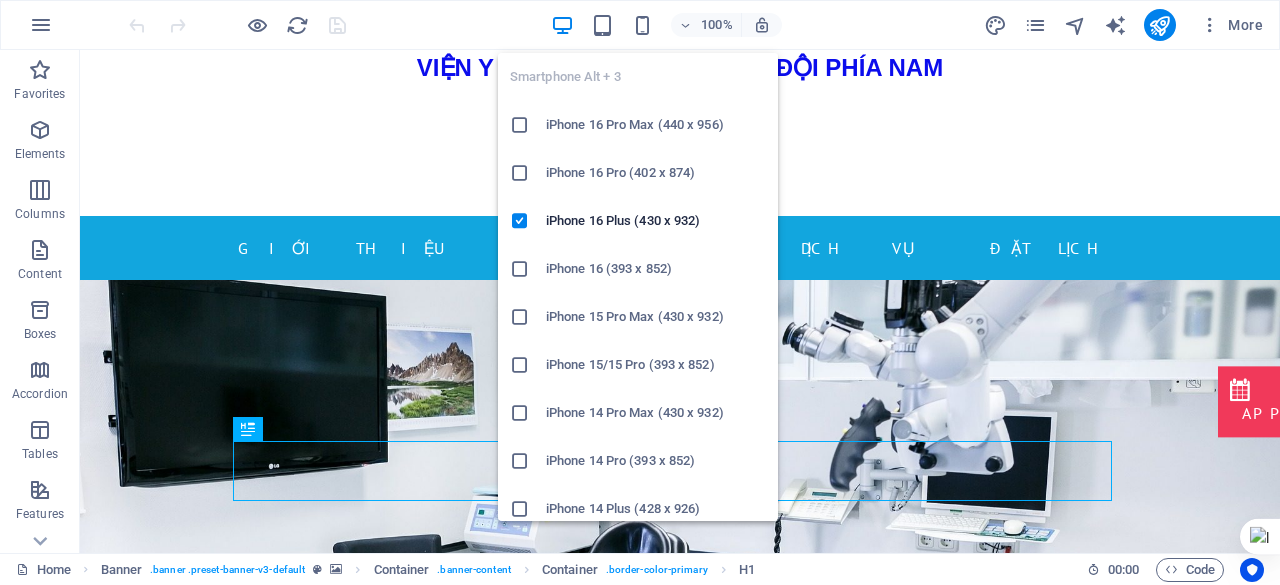 click at bounding box center (520, 413) 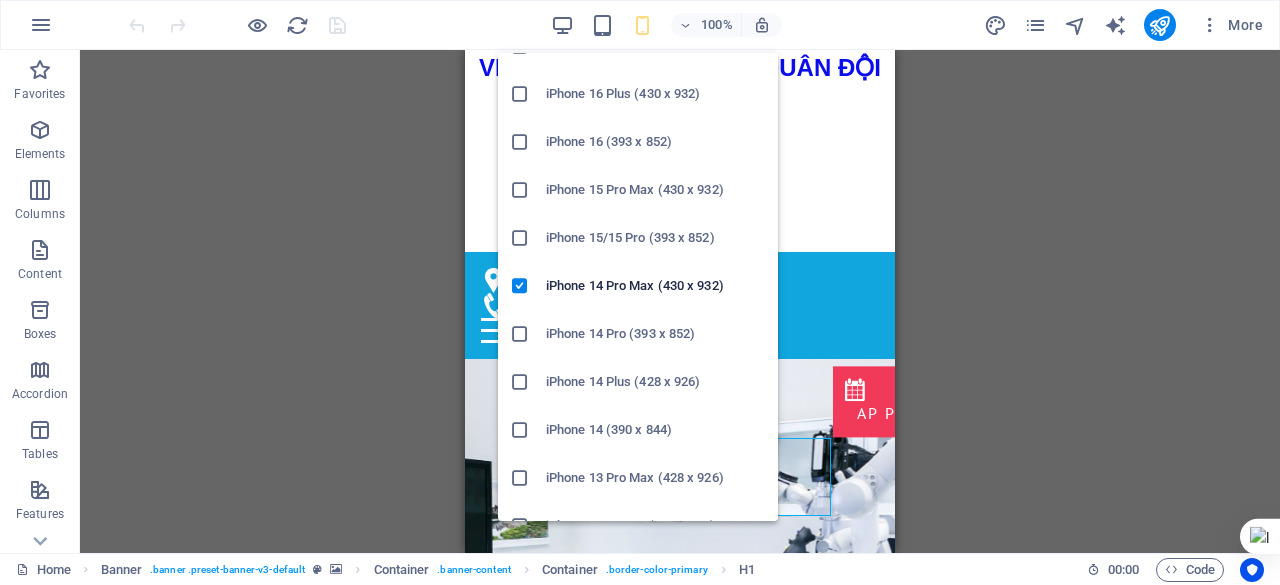 scroll, scrollTop: 0, scrollLeft: 0, axis: both 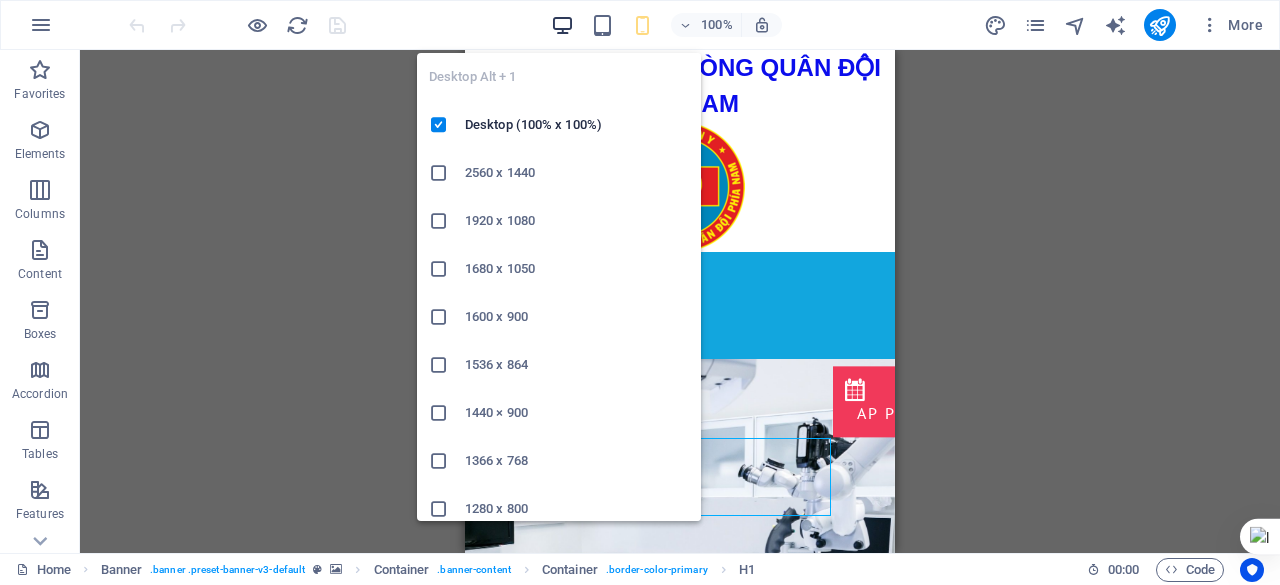 click at bounding box center [562, 25] 